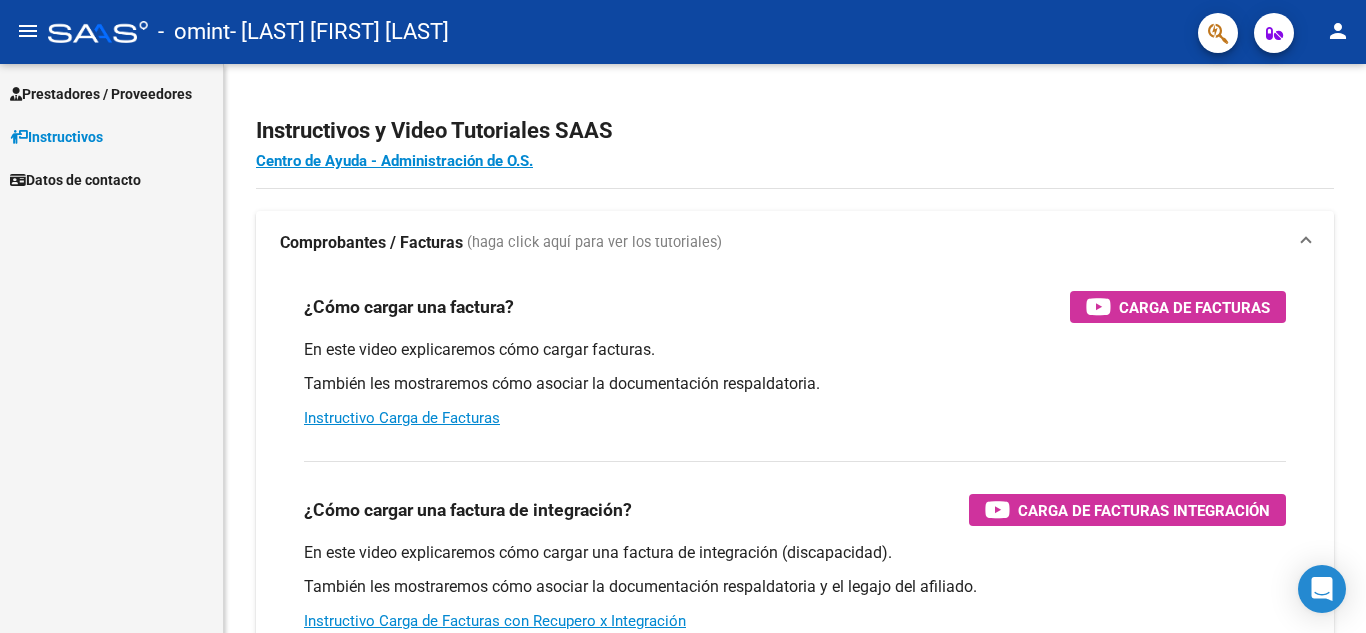 scroll, scrollTop: 0, scrollLeft: 0, axis: both 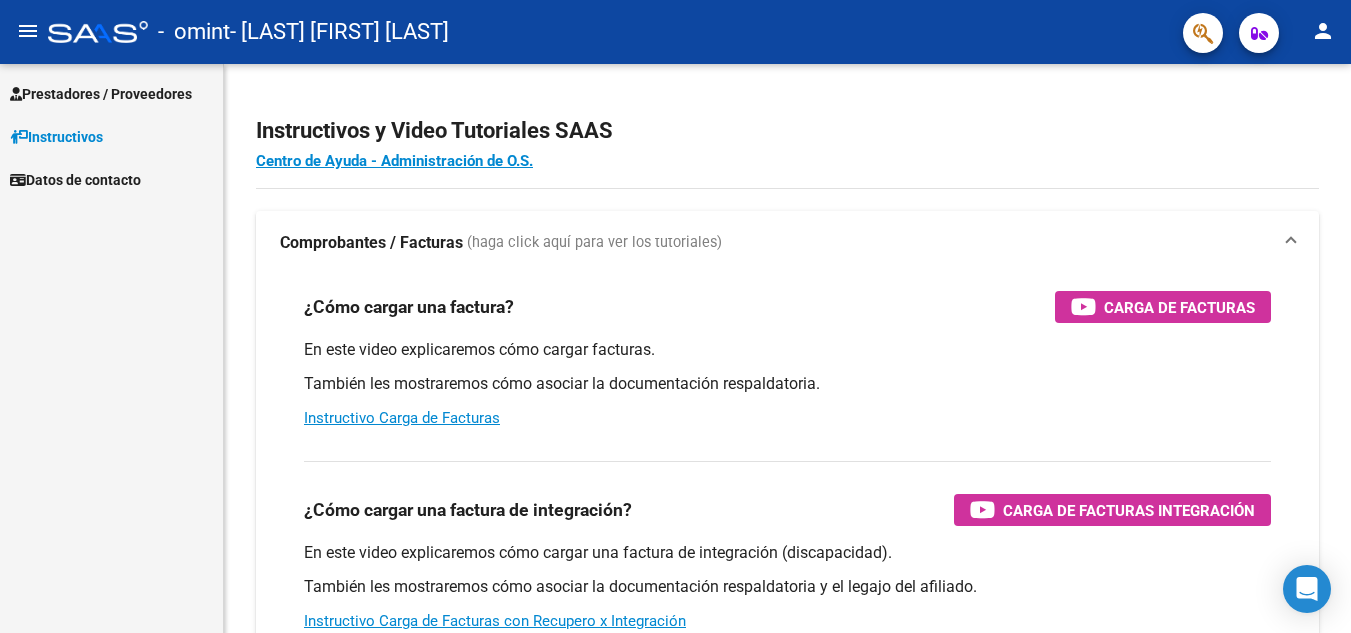 click on "Prestadores / Proveedores" at bounding box center [101, 94] 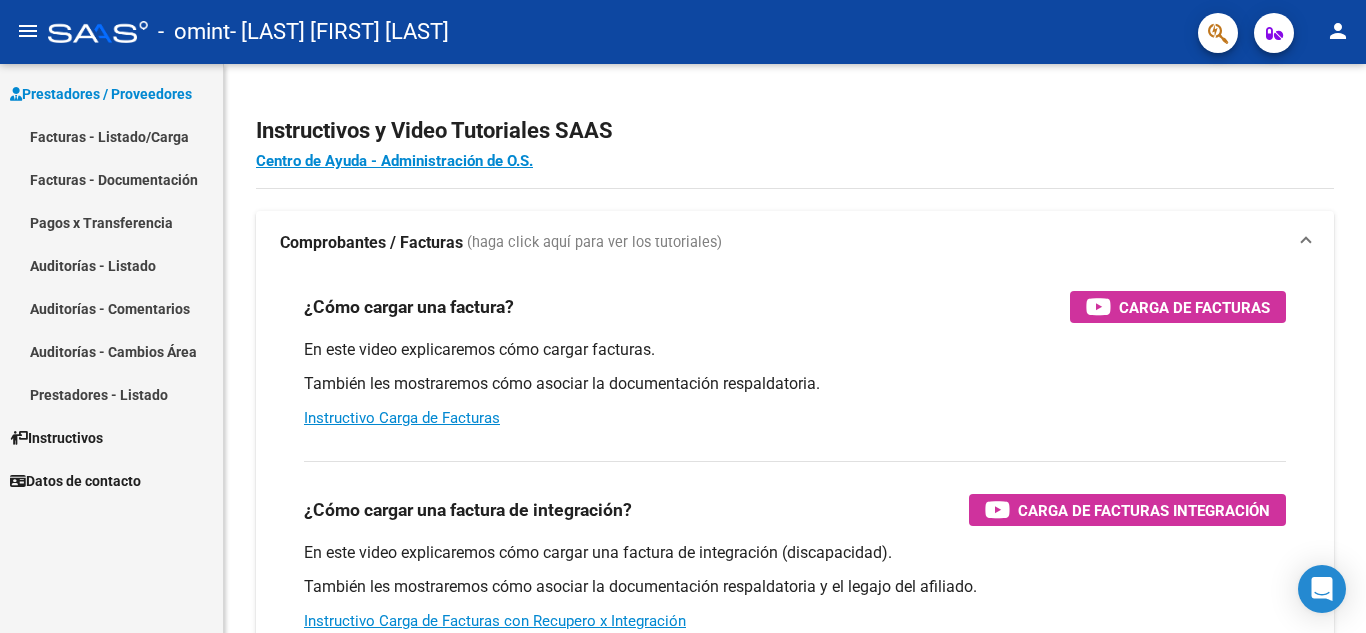 click on "Facturas - Listado/Carga" at bounding box center (111, 136) 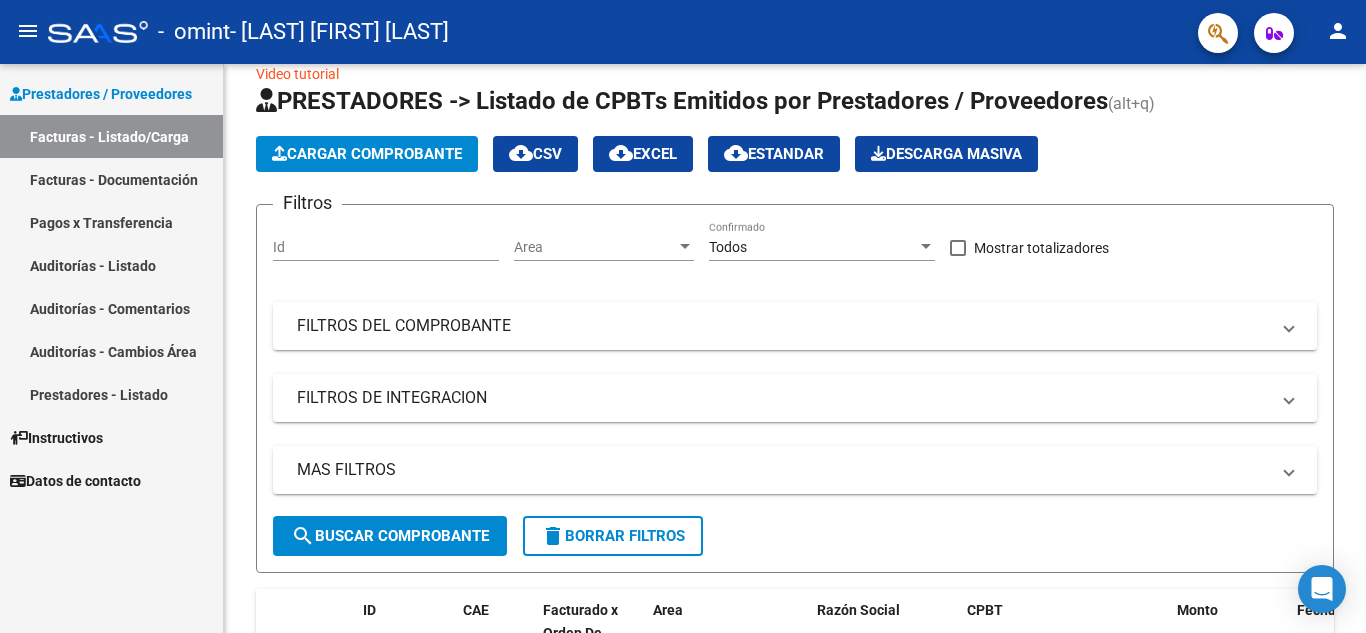 scroll, scrollTop: 0, scrollLeft: 0, axis: both 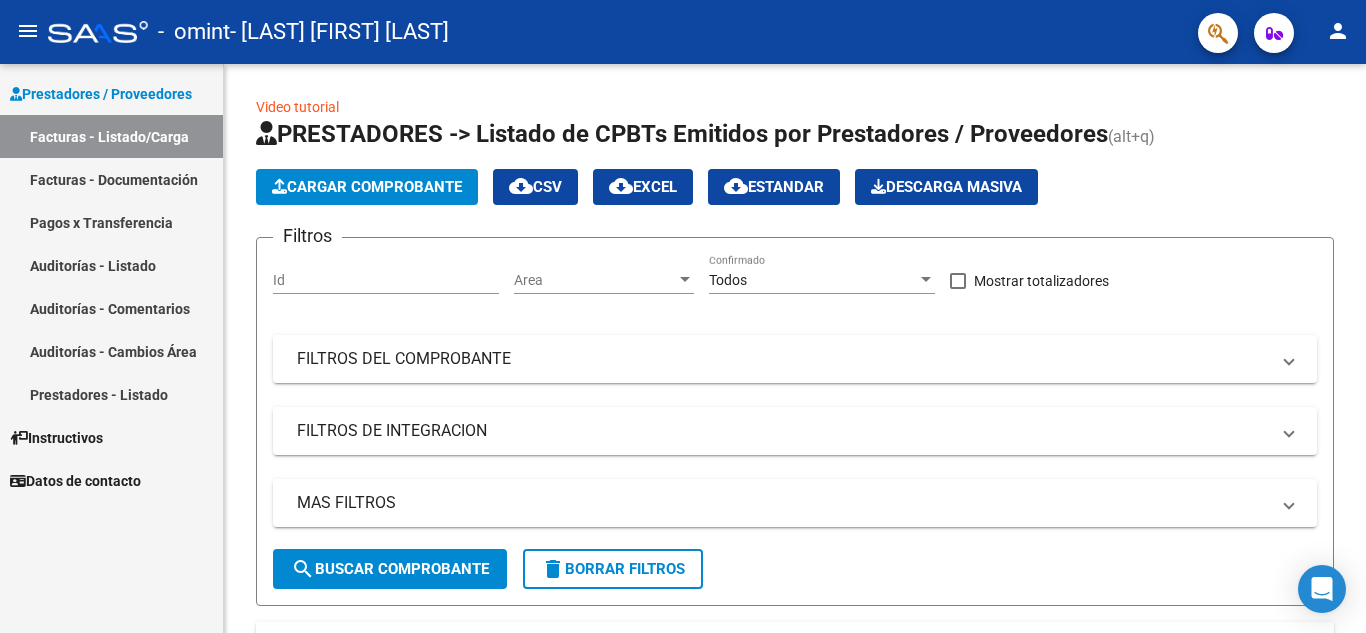 click on "Instructivos" at bounding box center [56, 438] 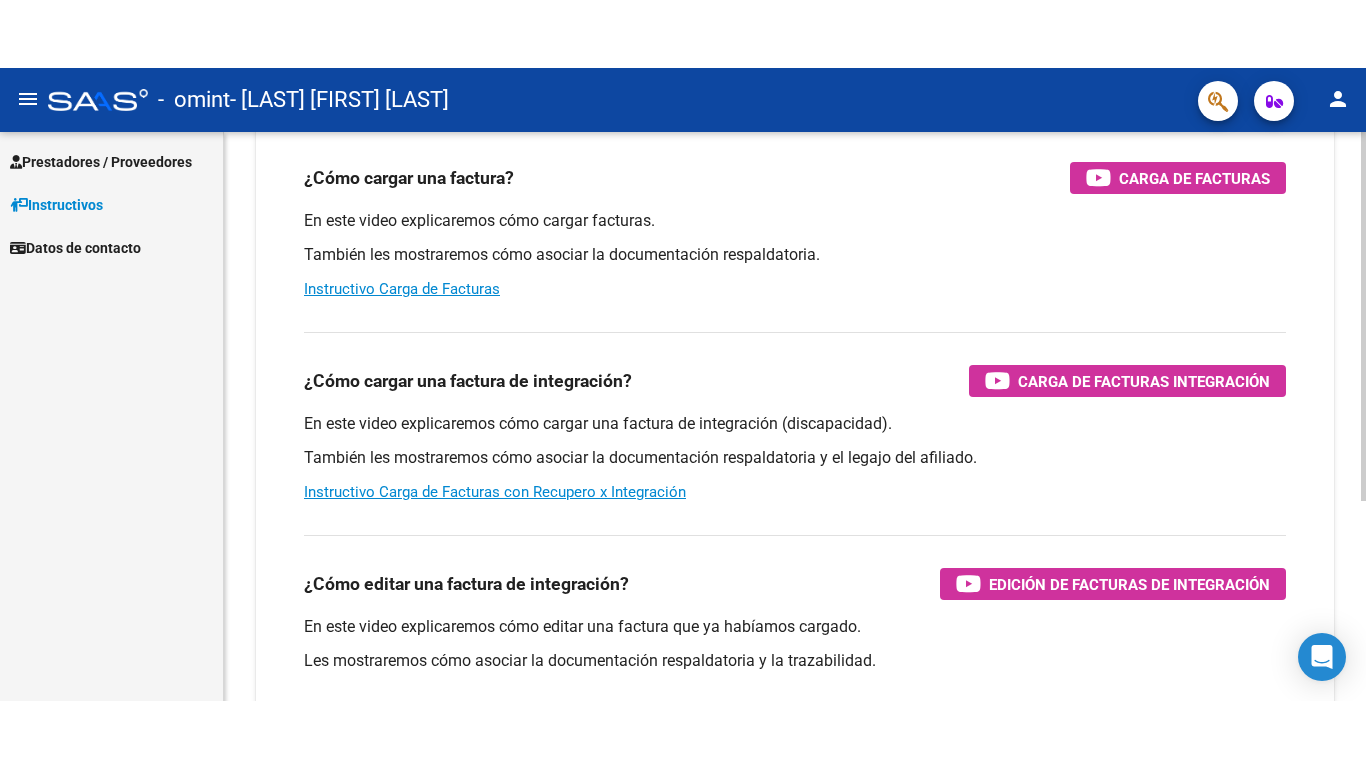 scroll, scrollTop: 200, scrollLeft: 0, axis: vertical 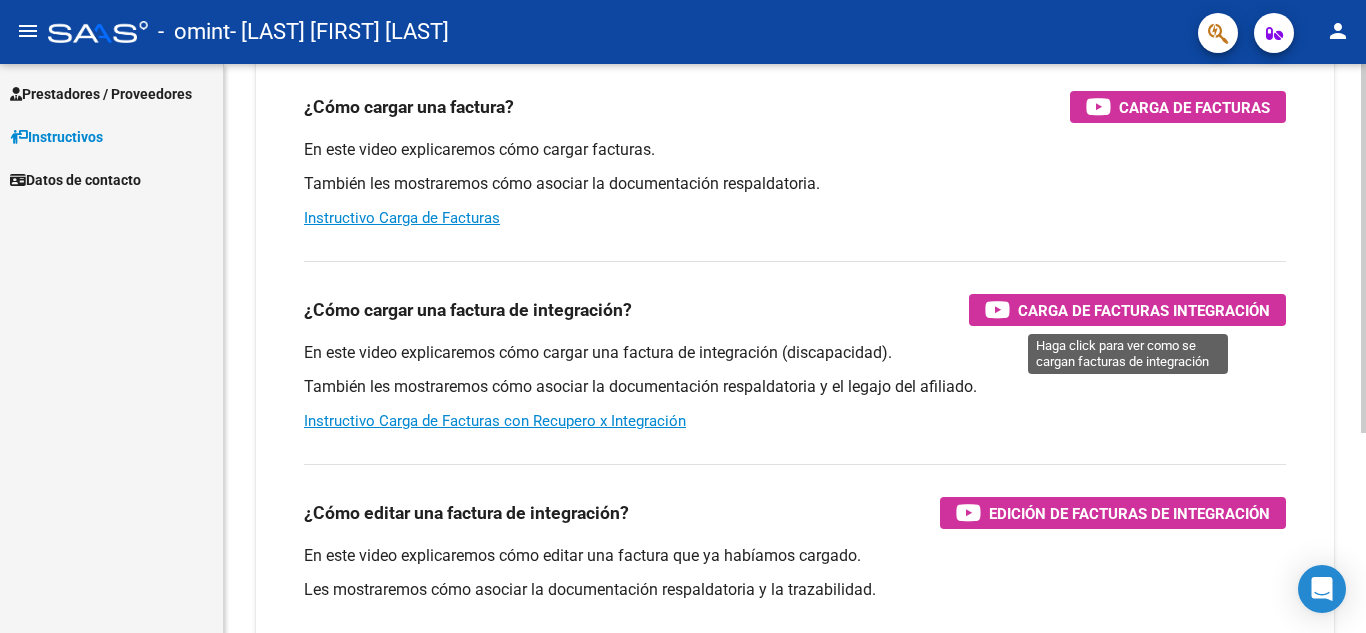 click on "Carga de Facturas Integración" at bounding box center (1144, 310) 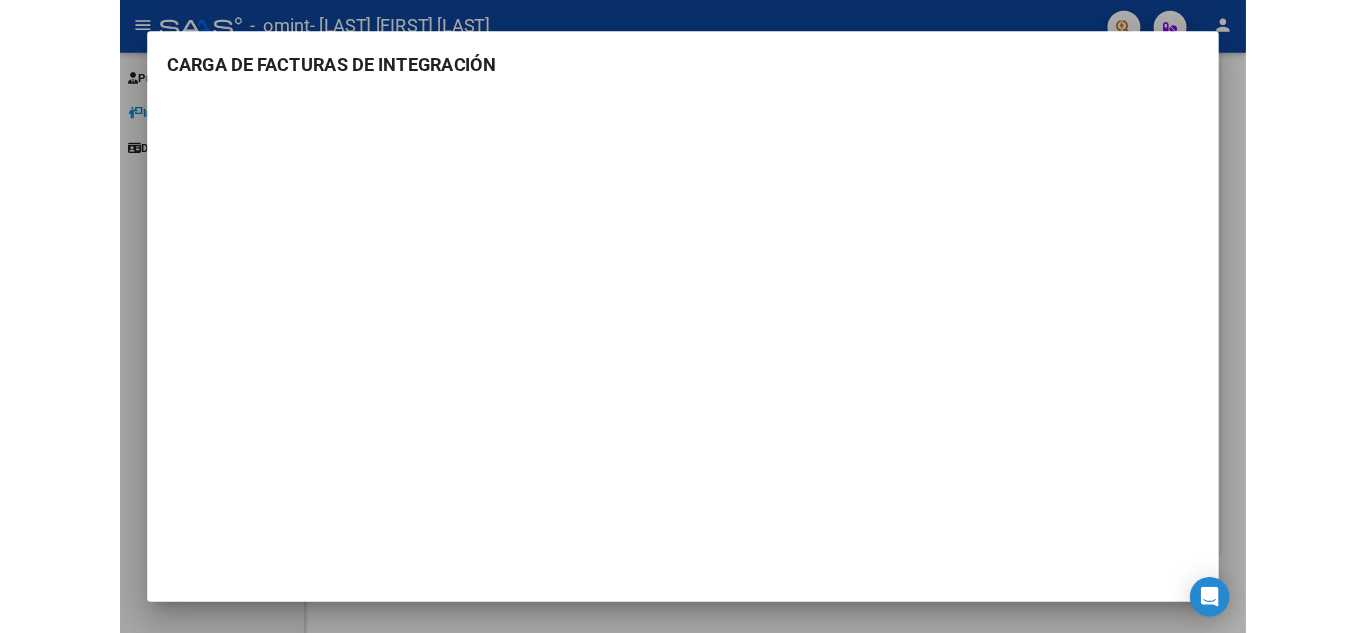 scroll, scrollTop: 200, scrollLeft: 0, axis: vertical 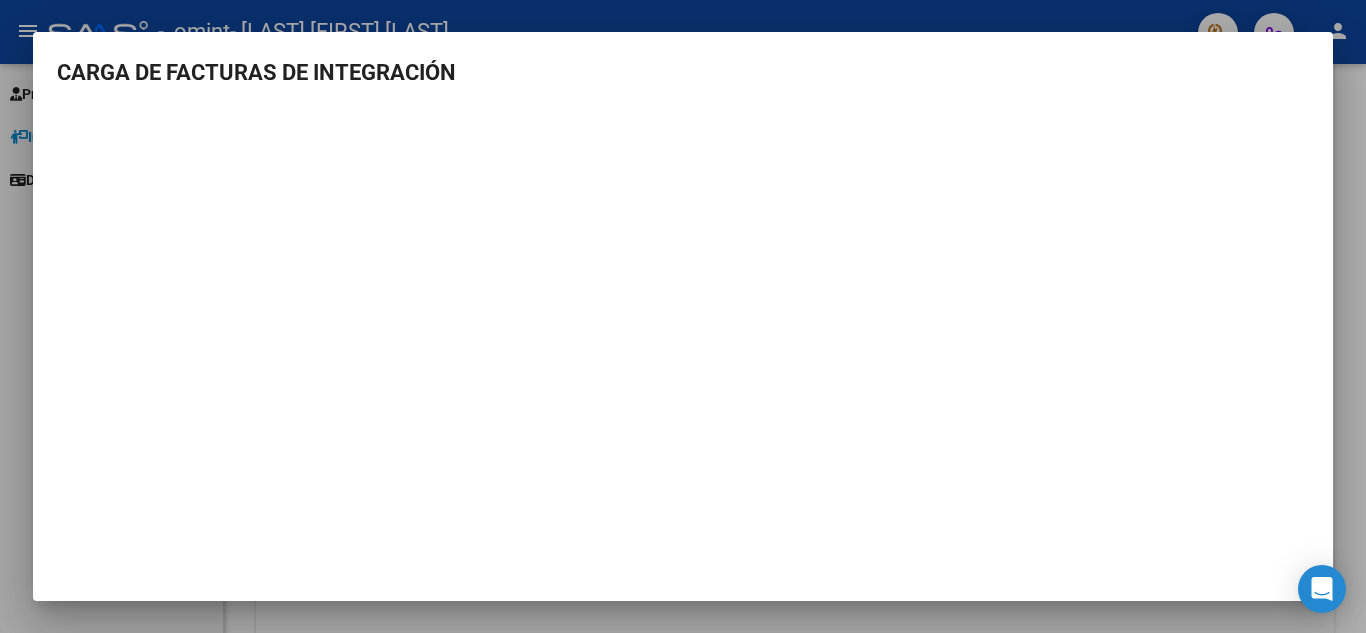 click at bounding box center (683, 316) 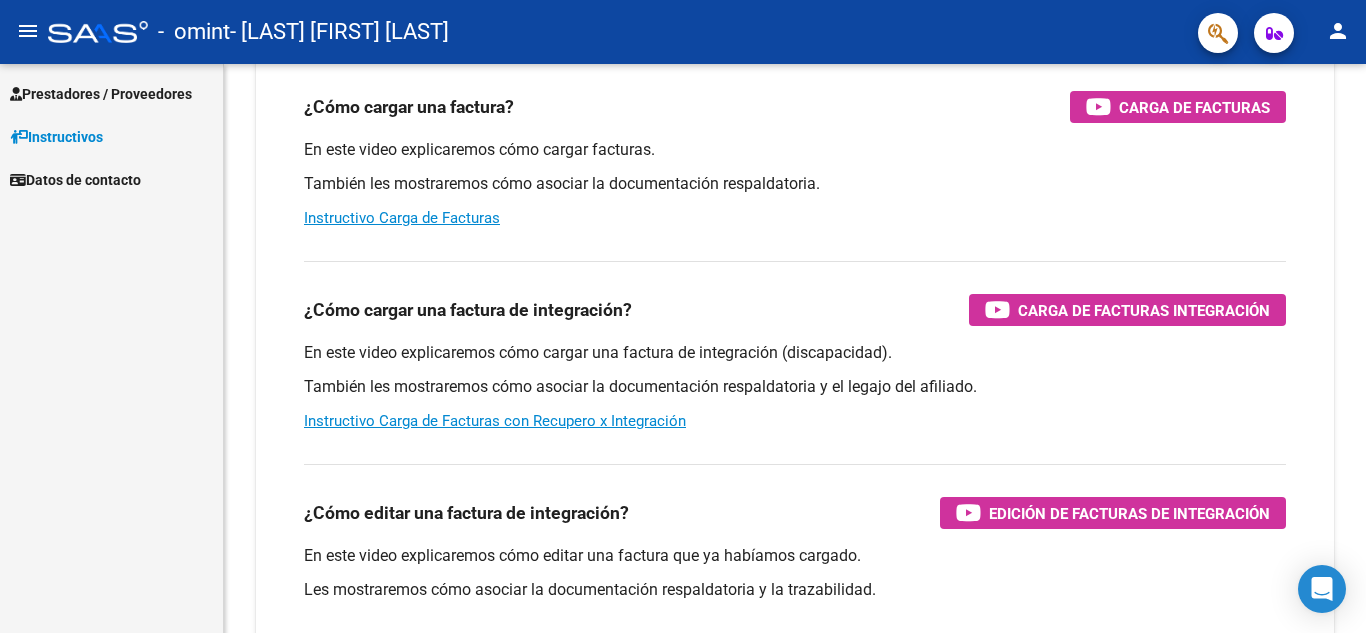 click on "Prestadores / Proveedores" at bounding box center [101, 94] 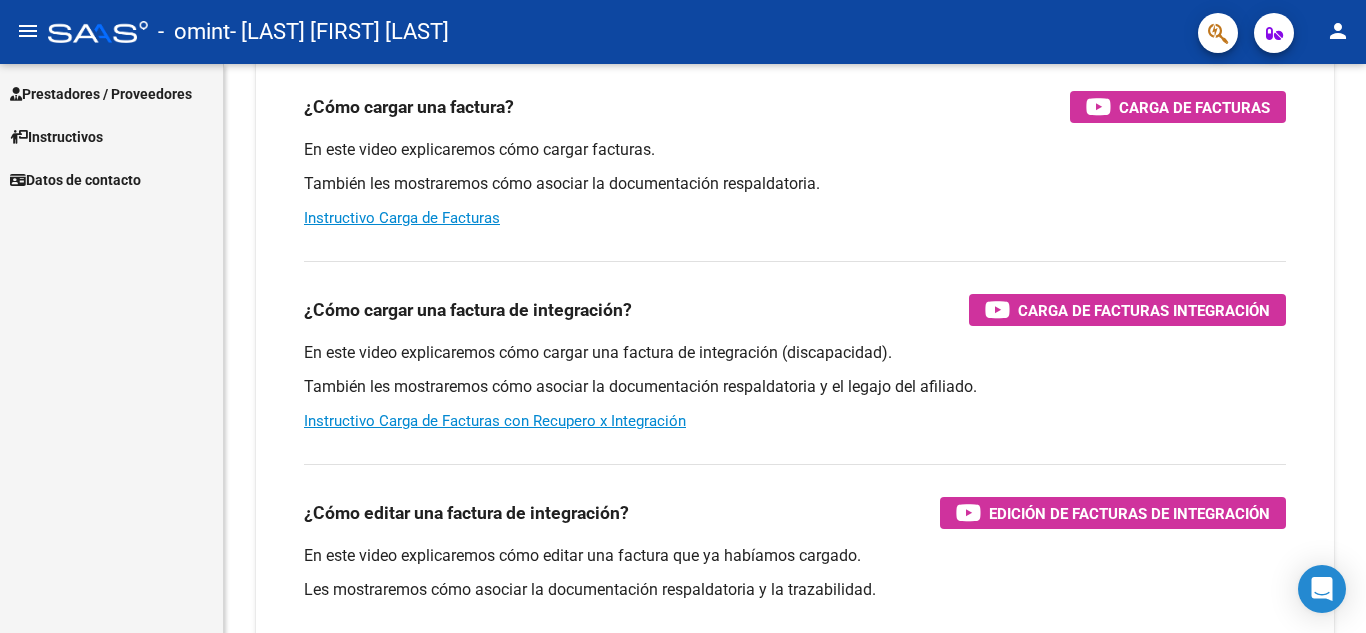 click on "Prestadores / Proveedores" at bounding box center (101, 94) 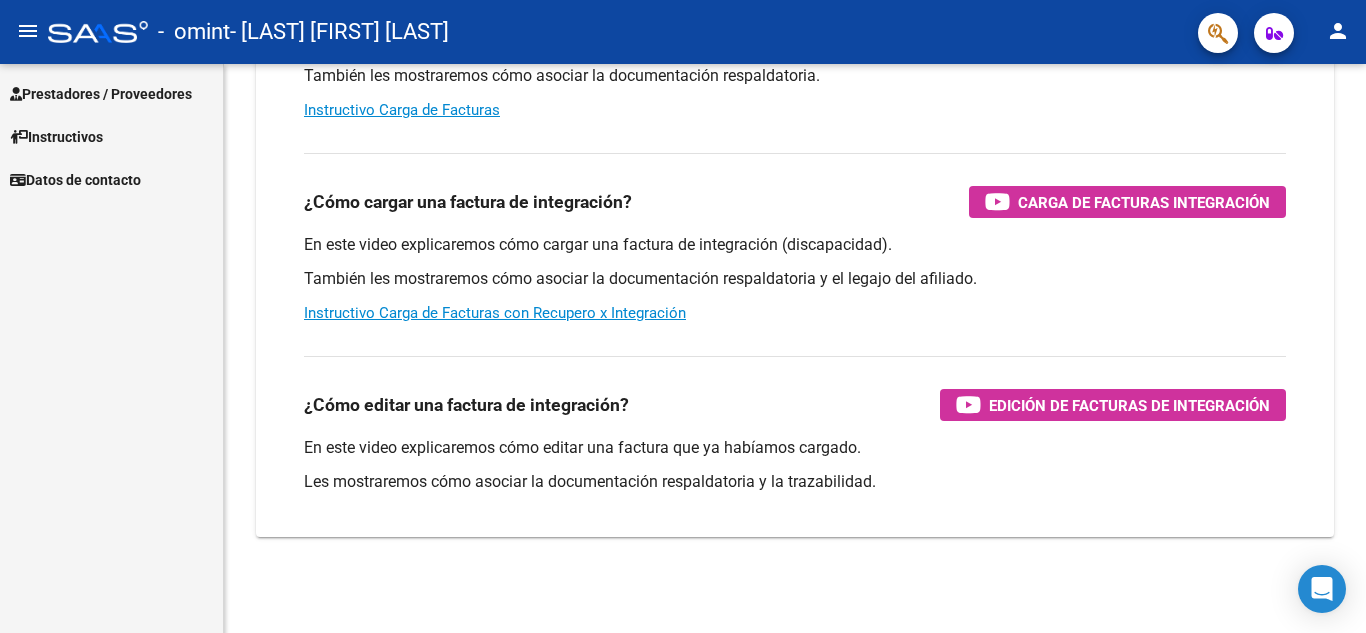 scroll, scrollTop: 0, scrollLeft: 0, axis: both 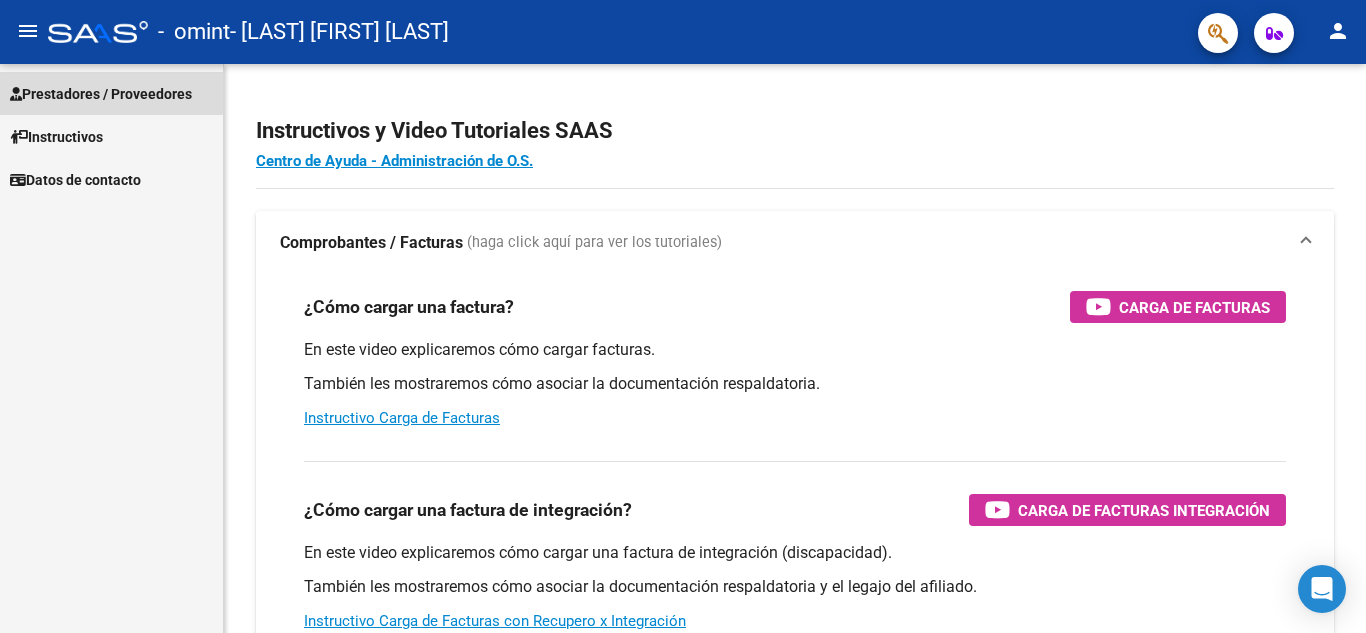 click on "Prestadores / Proveedores" at bounding box center [101, 94] 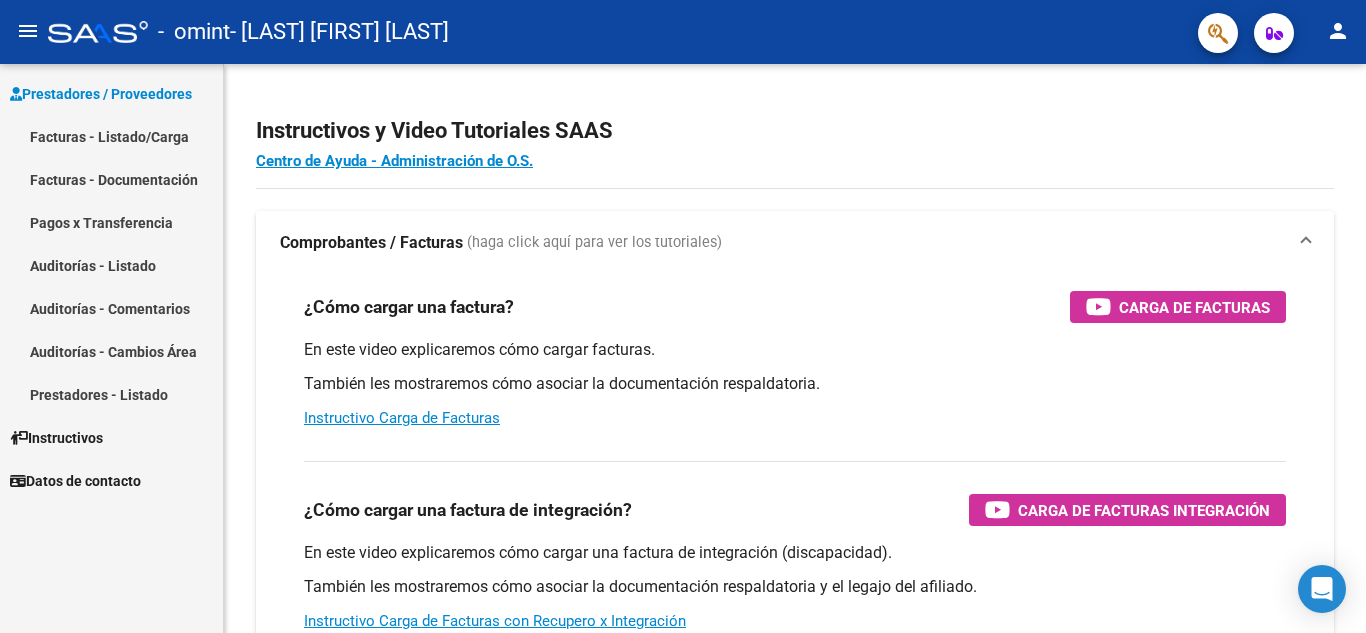 click on "Facturas - Listado/Carga" at bounding box center [111, 136] 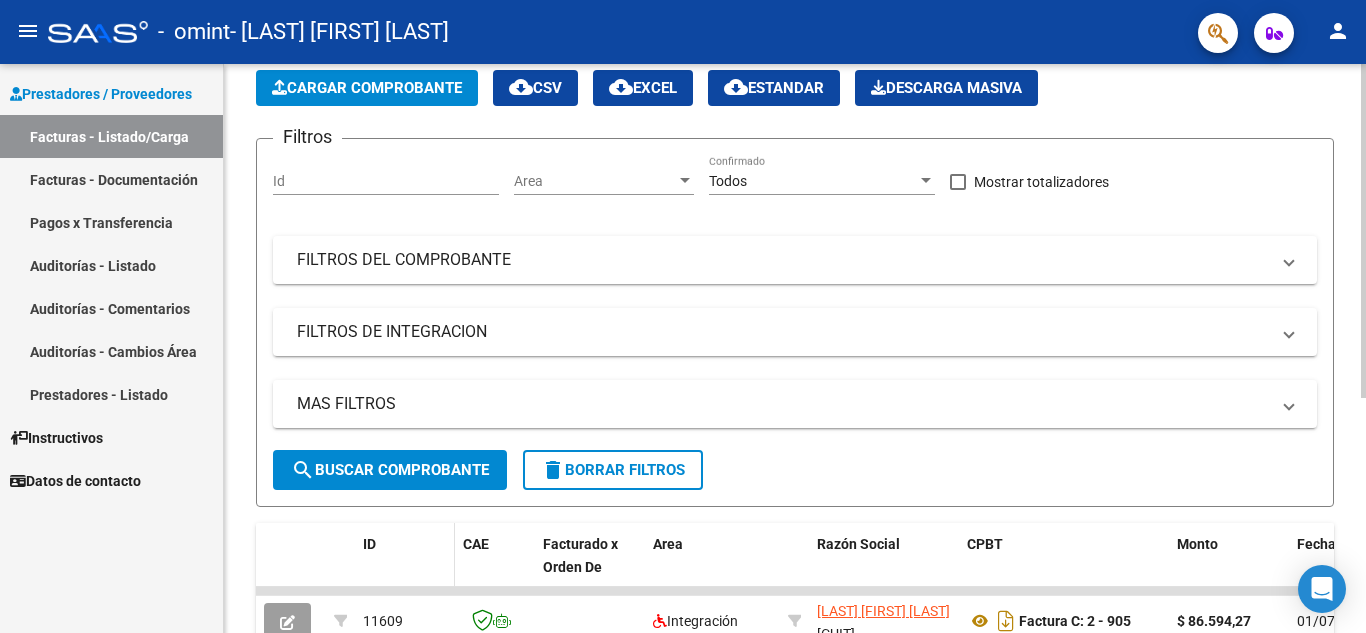 scroll, scrollTop: 399, scrollLeft: 0, axis: vertical 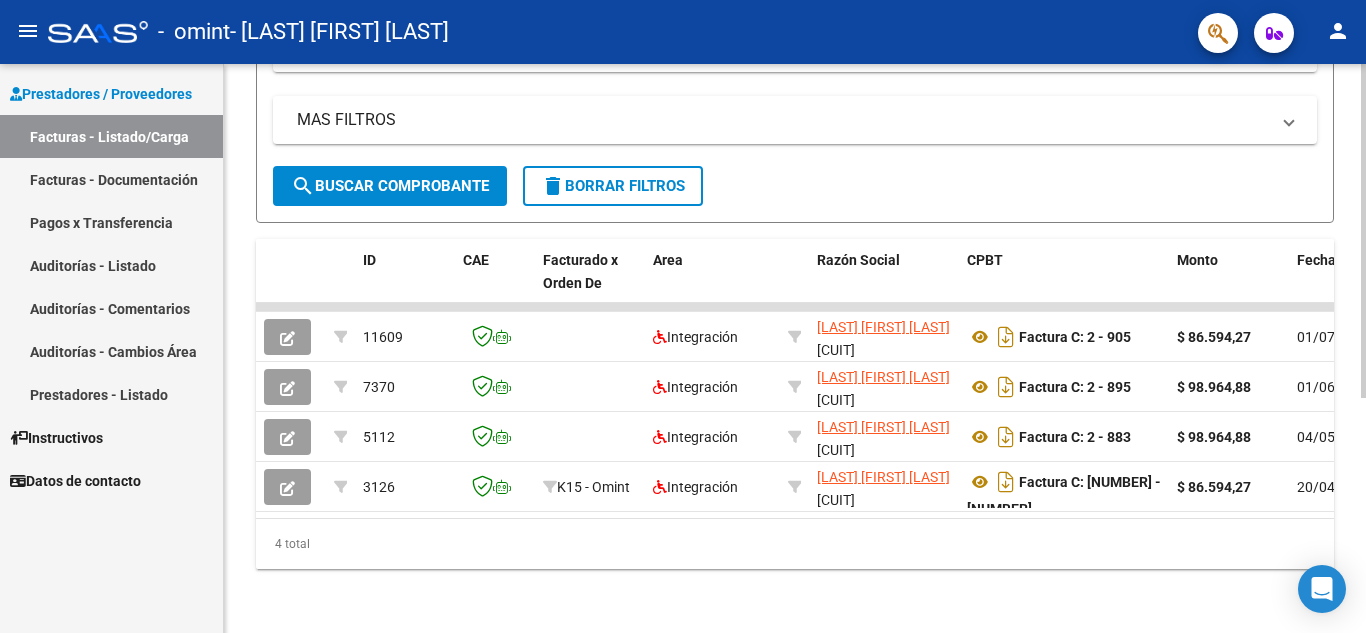 click on "search  Buscar Comprobante" 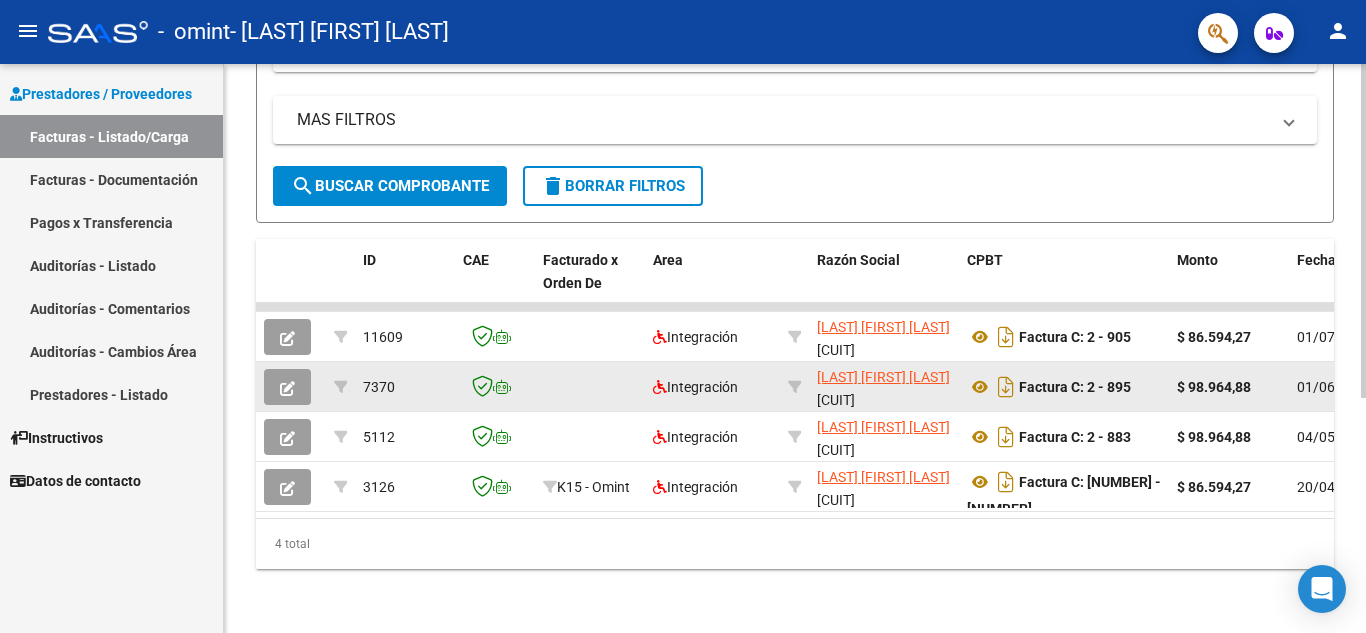 scroll, scrollTop: 0, scrollLeft: 0, axis: both 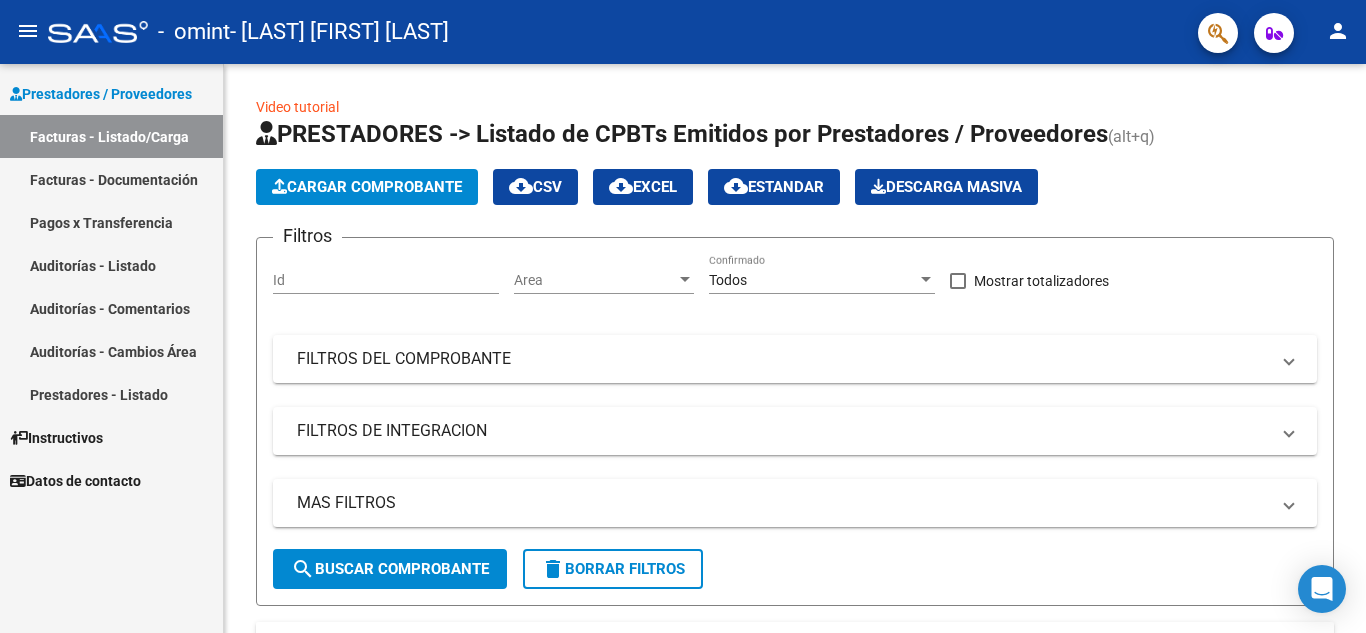 click on "Facturas - Listado/Carga" at bounding box center (111, 136) 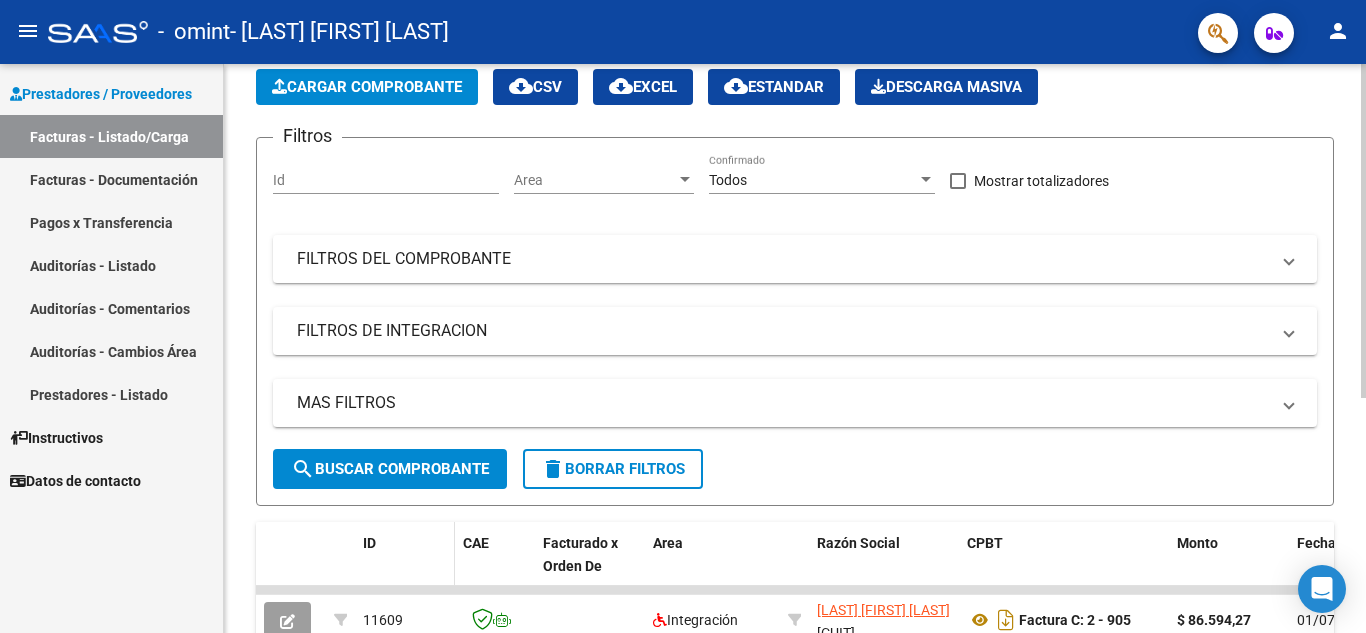 scroll, scrollTop: 200, scrollLeft: 0, axis: vertical 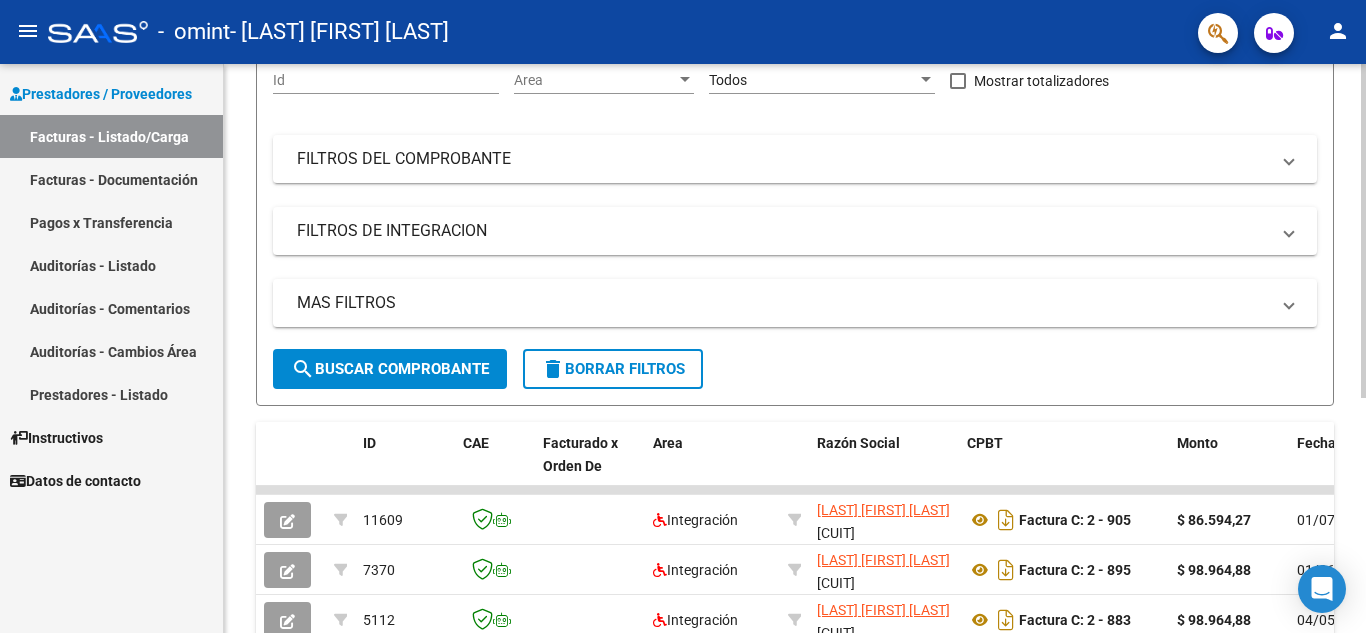 click on "search  Buscar Comprobante" 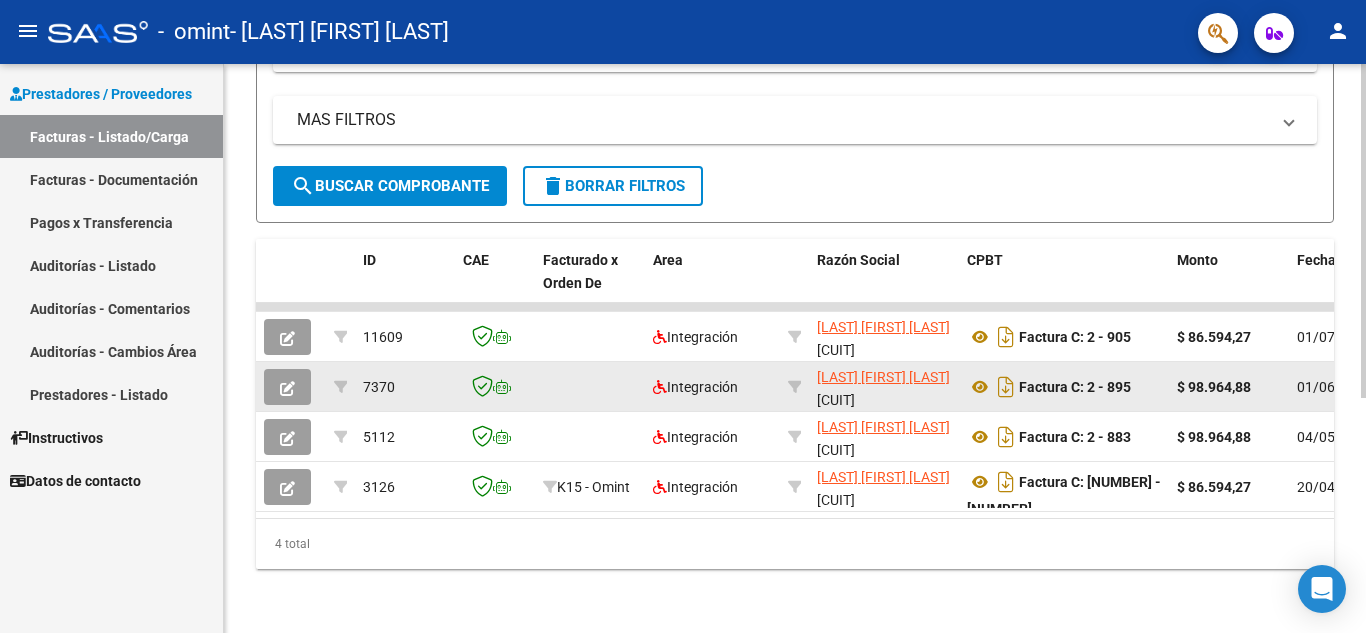 scroll, scrollTop: 399, scrollLeft: 0, axis: vertical 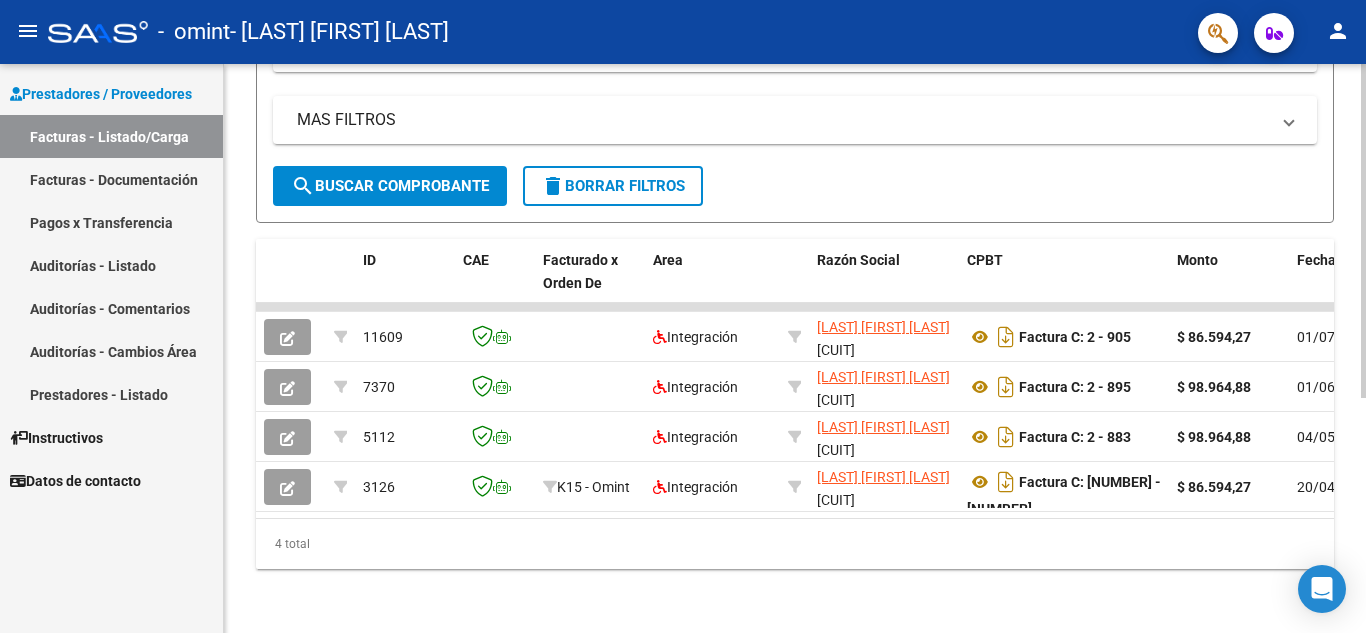 click on "search  Buscar Comprobante" 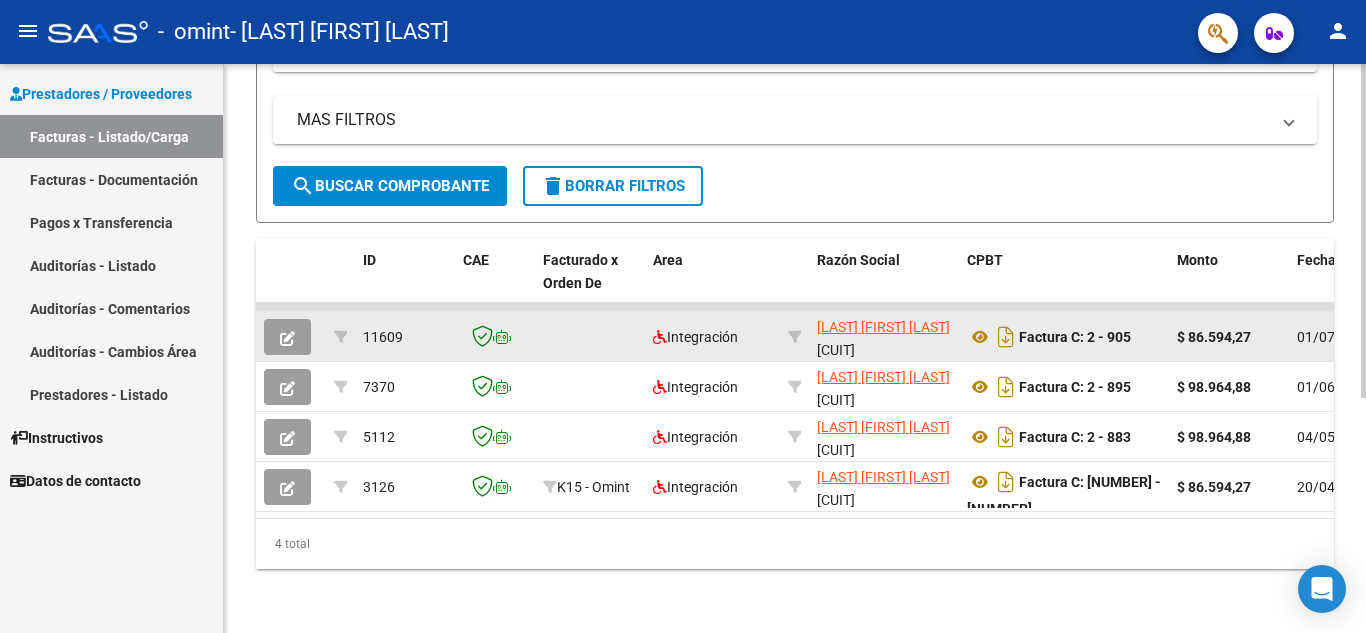 scroll, scrollTop: 0, scrollLeft: 0, axis: both 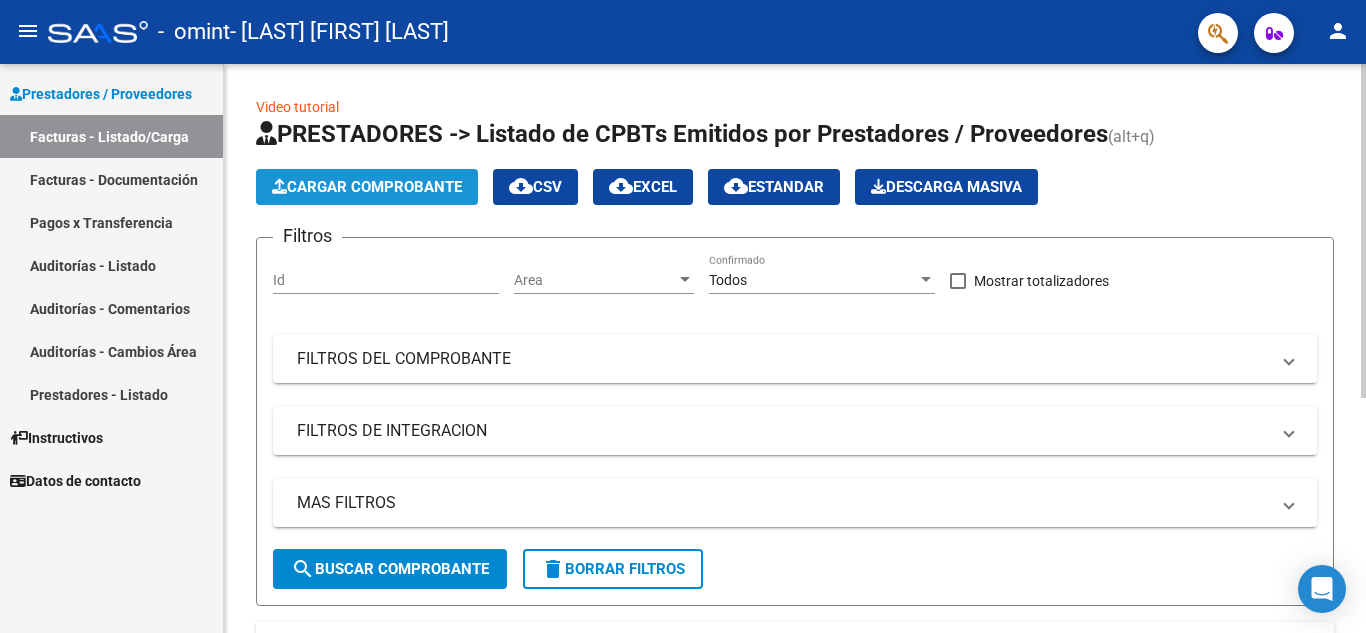 click on "Cargar Comprobante" 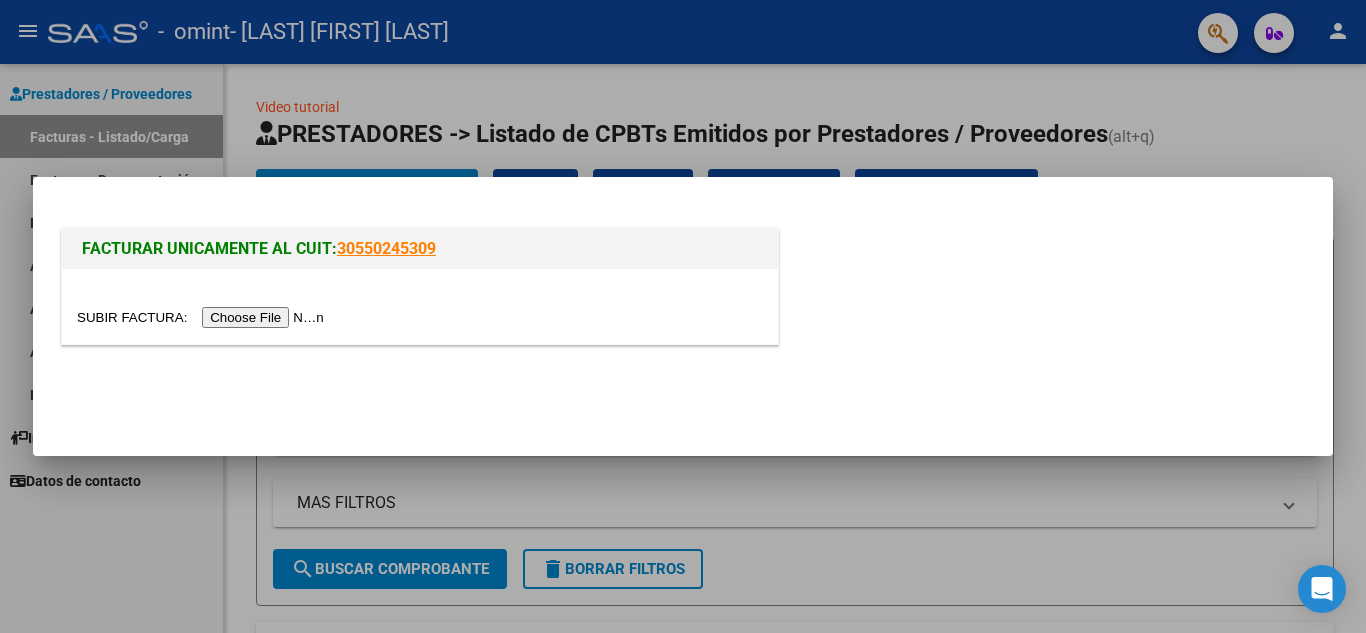 click at bounding box center (203, 317) 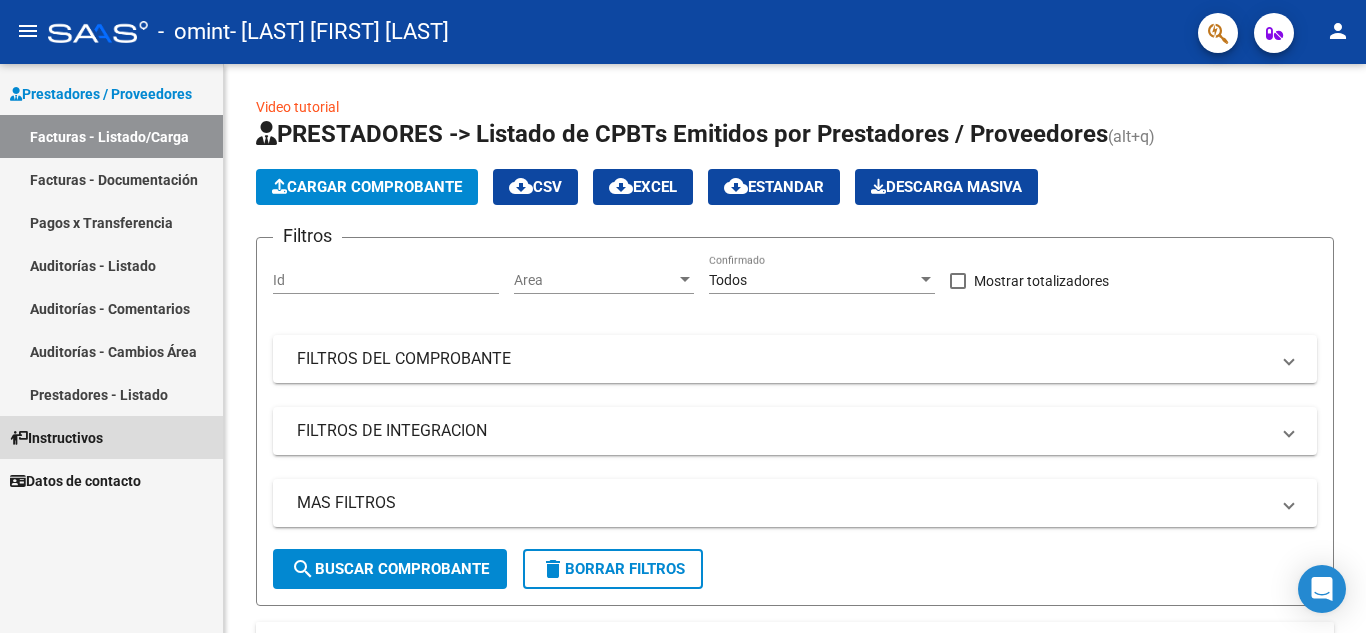 click on "Instructivos" at bounding box center [56, 438] 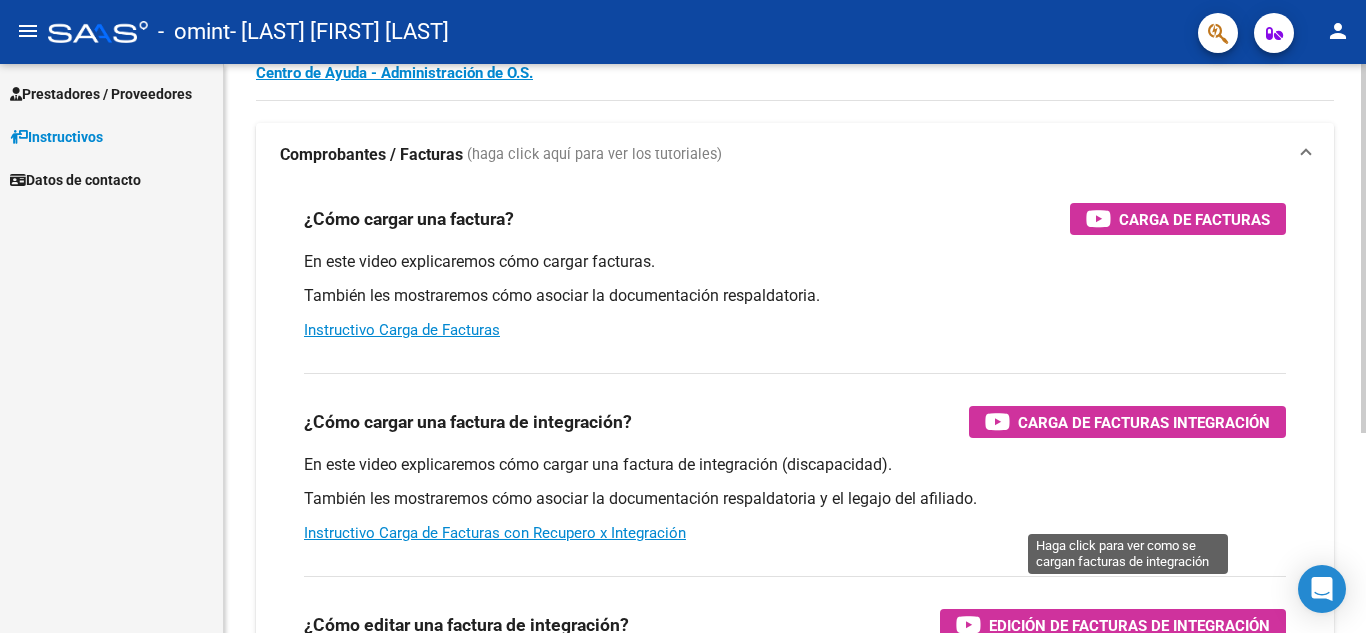 scroll, scrollTop: 200, scrollLeft: 0, axis: vertical 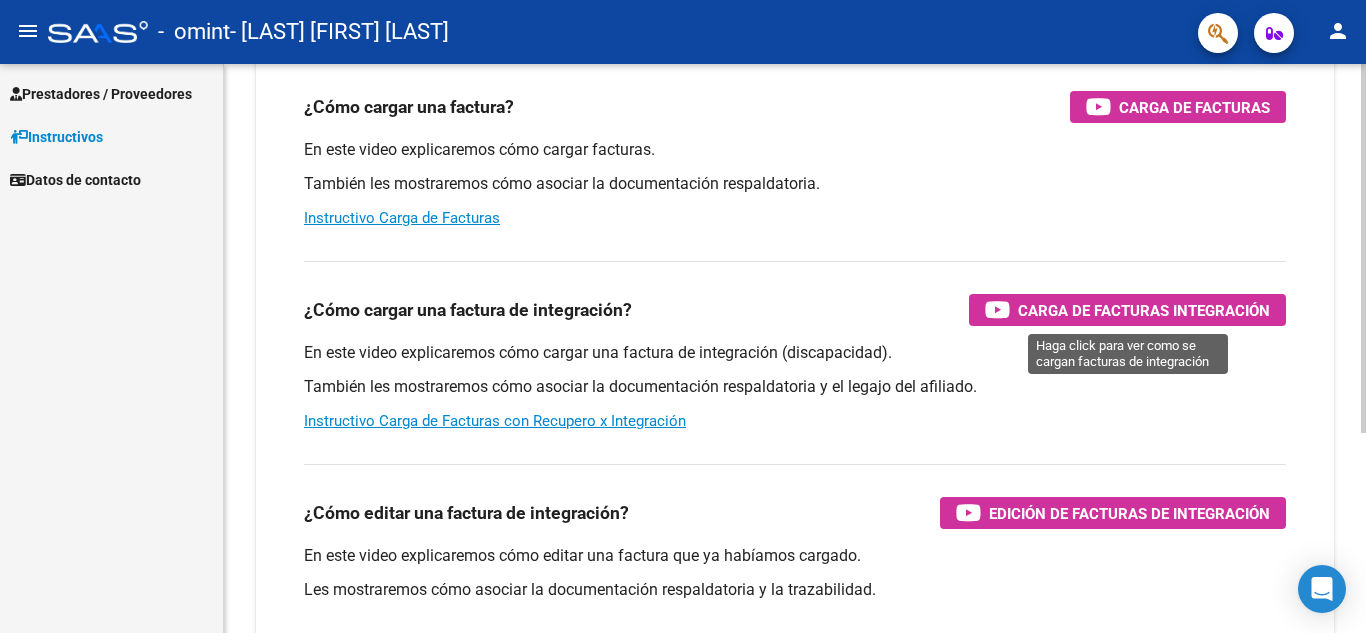 click on "Carga de Facturas Integración" at bounding box center [1144, 310] 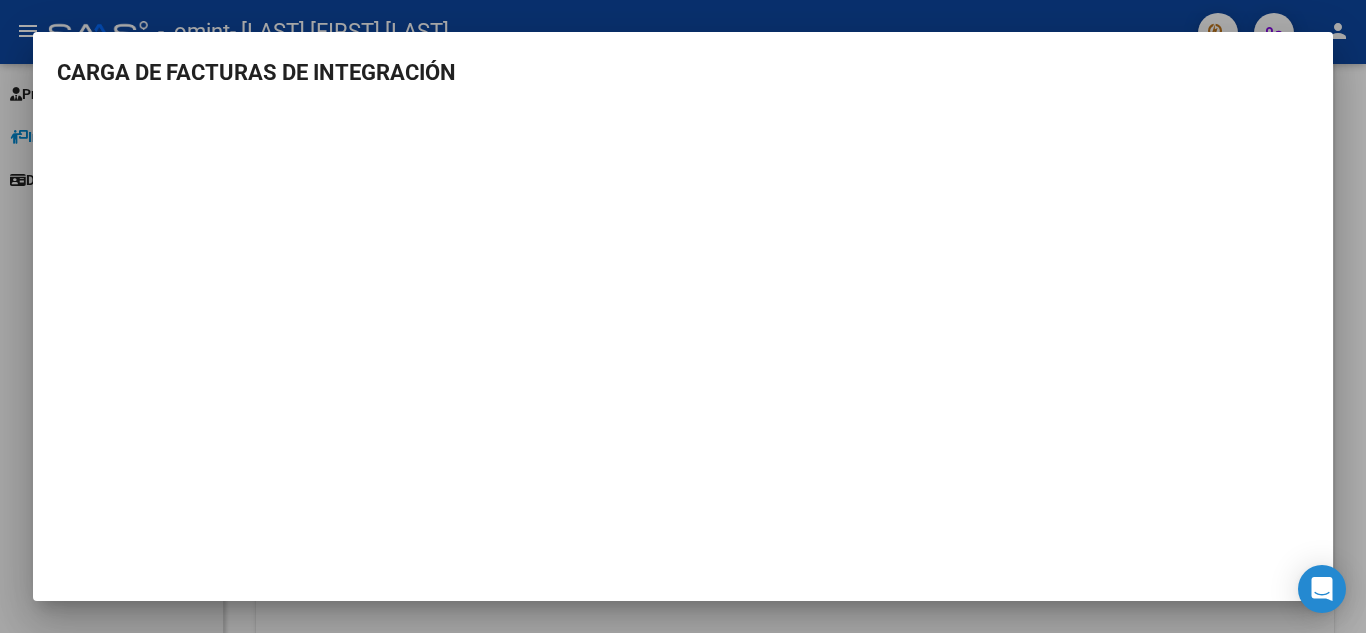 click at bounding box center [683, 316] 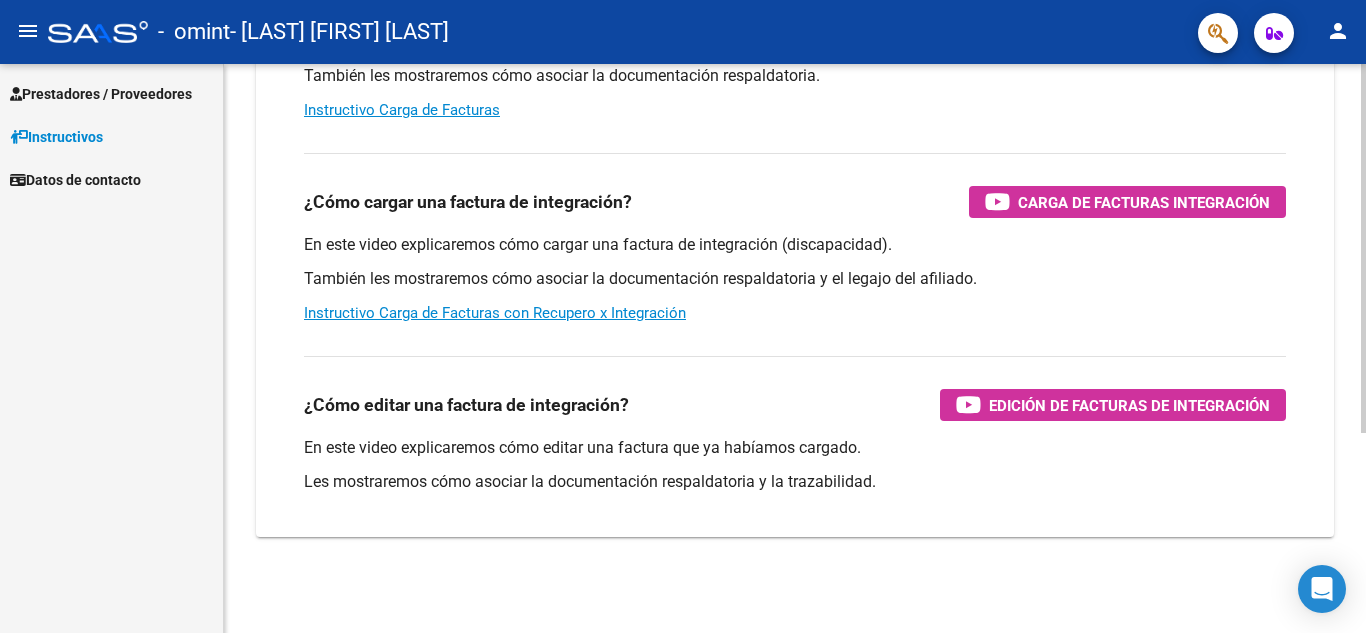 scroll, scrollTop: 8, scrollLeft: 0, axis: vertical 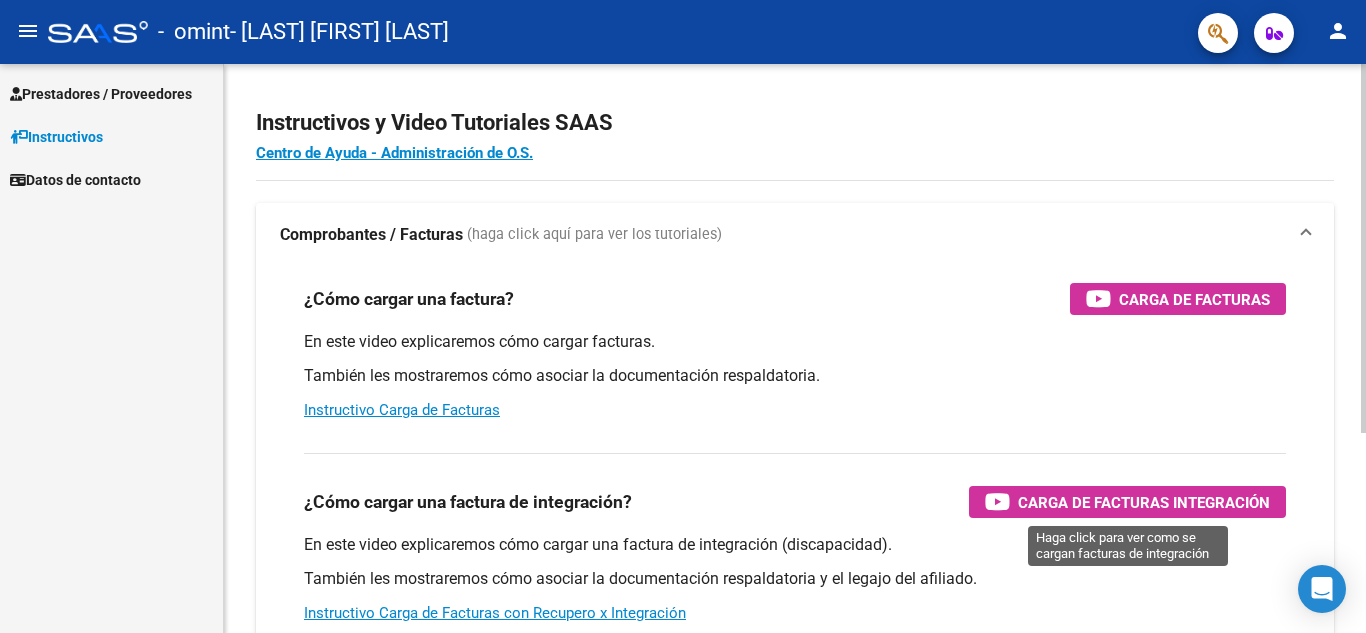 click on "Carga de Facturas Integración" at bounding box center [1144, 502] 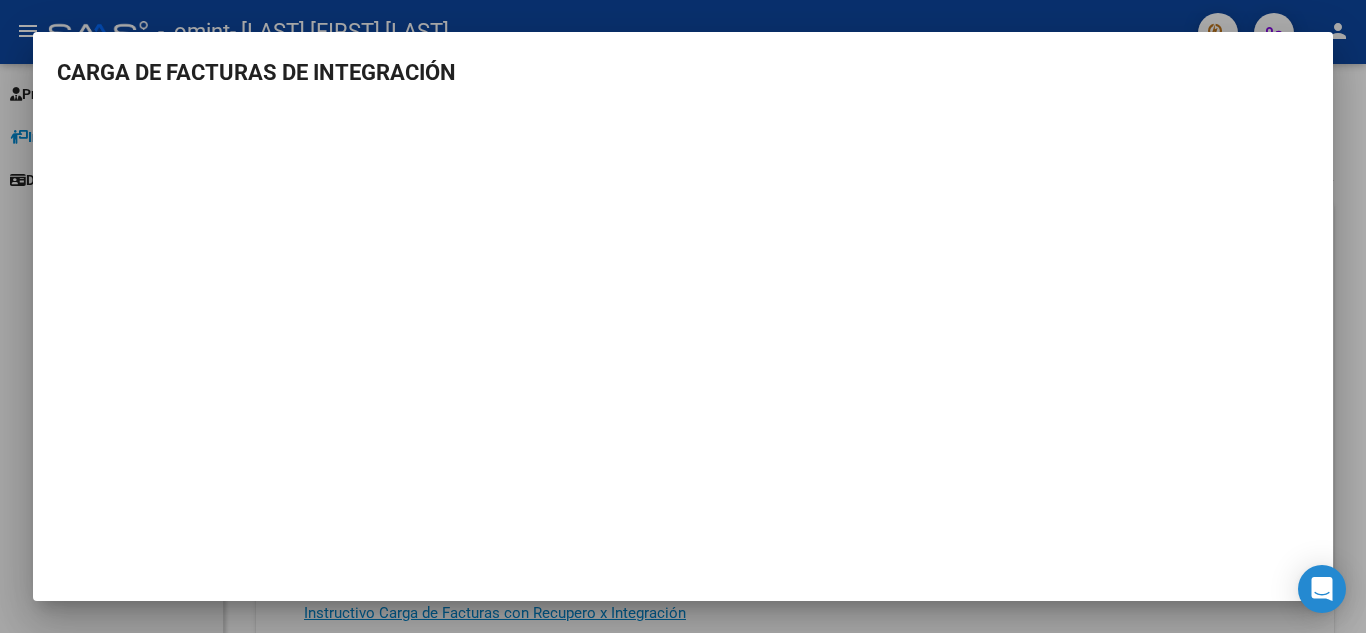 click at bounding box center [683, 316] 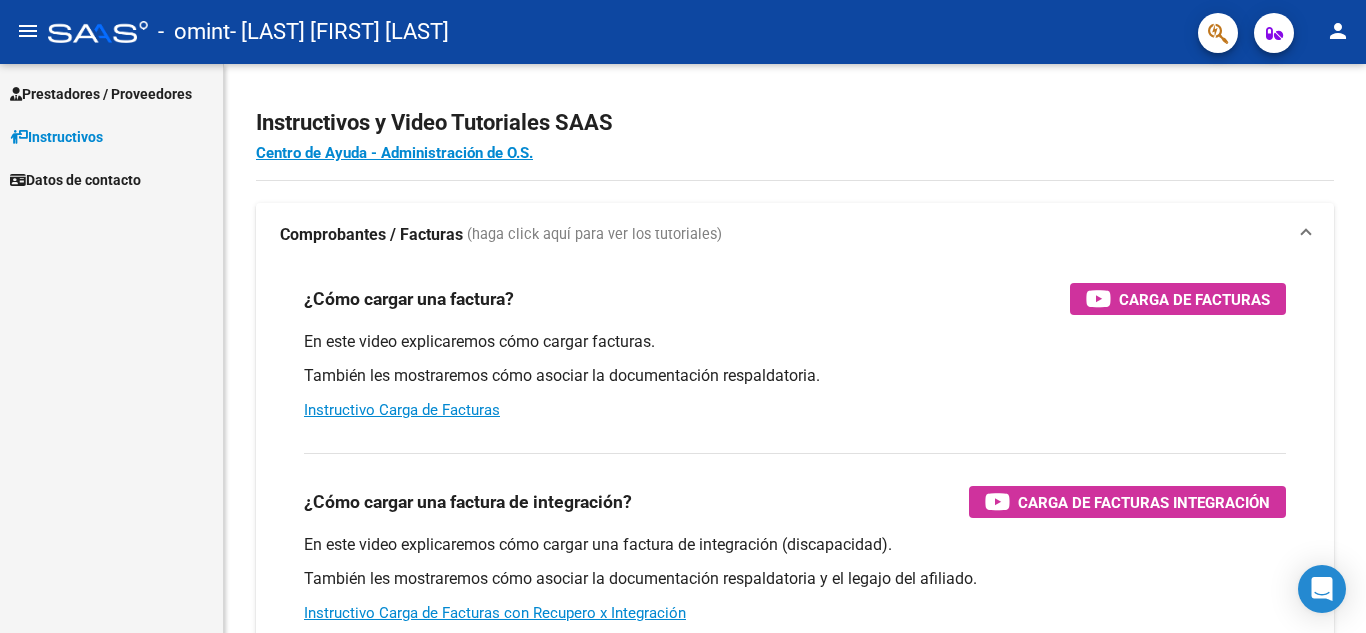 click on "Prestadores / Proveedores" at bounding box center [101, 94] 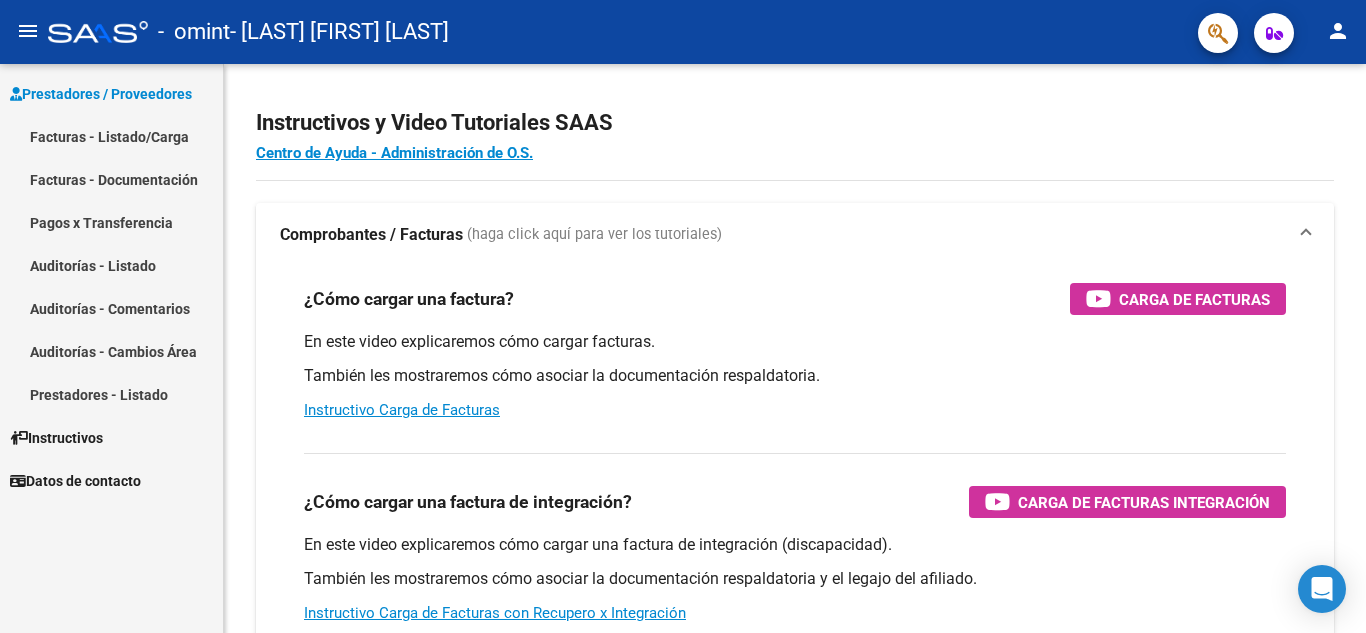 click on "Facturas - Listado/Carga" at bounding box center (111, 136) 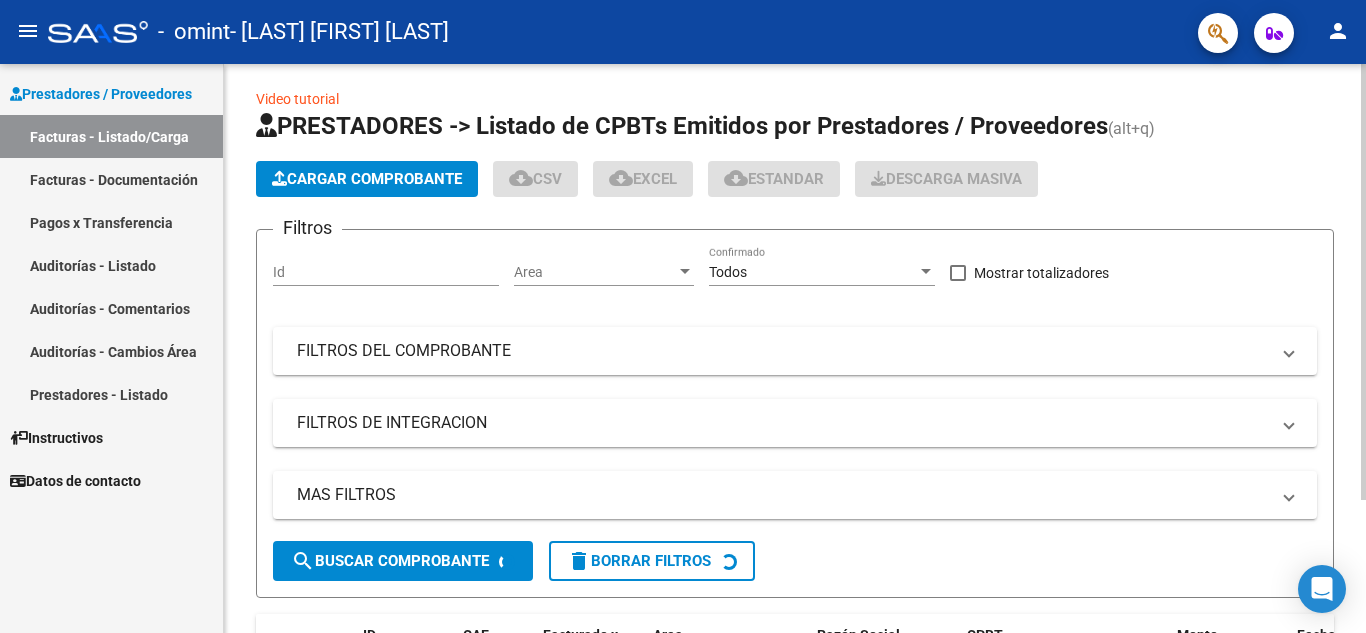 click on "Cargar Comprobante" 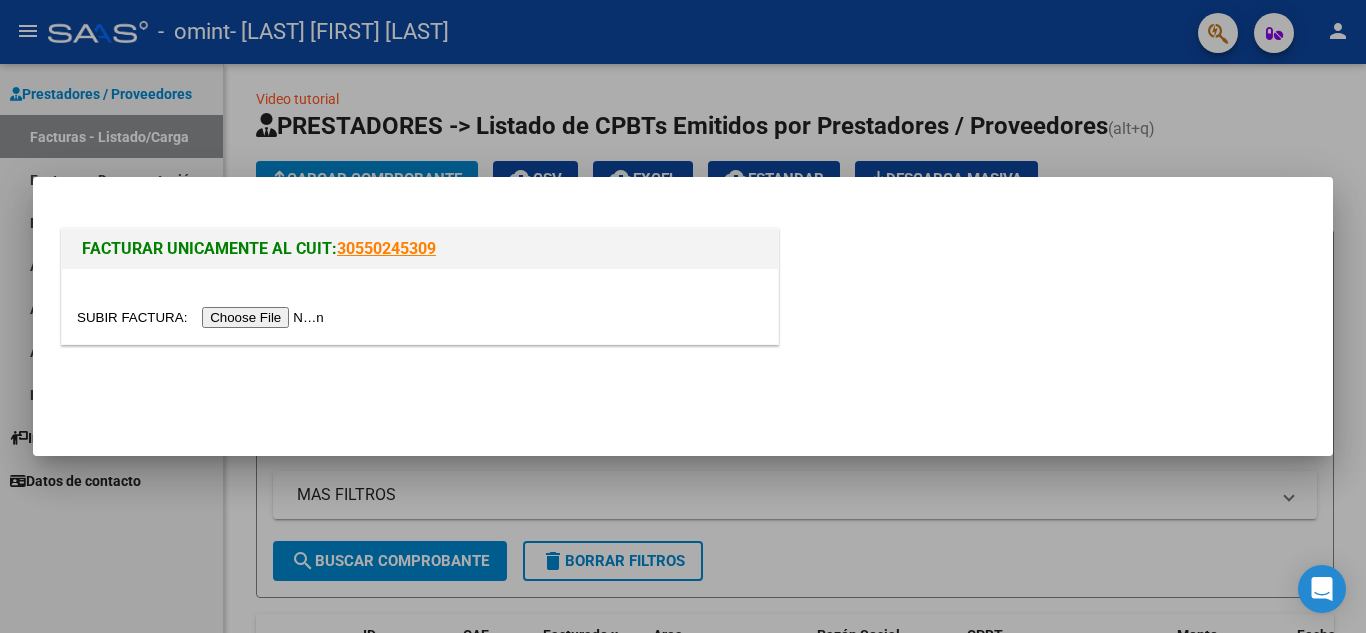 click at bounding box center [203, 317] 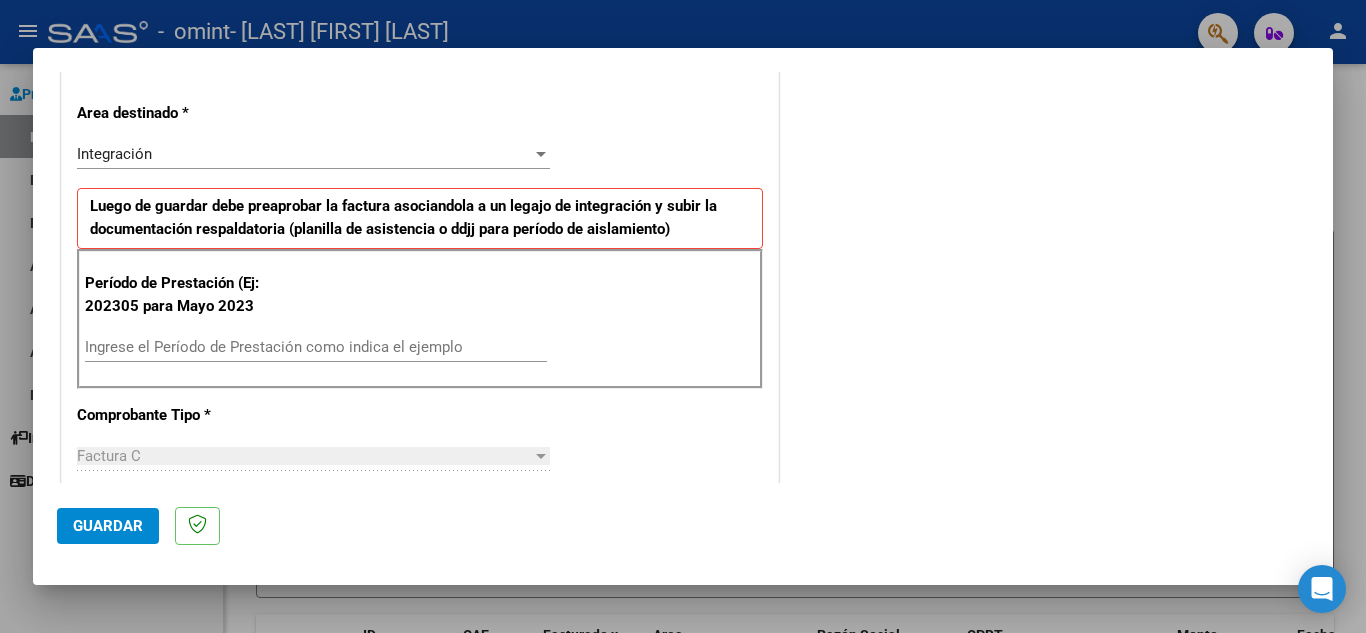 scroll, scrollTop: 400, scrollLeft: 0, axis: vertical 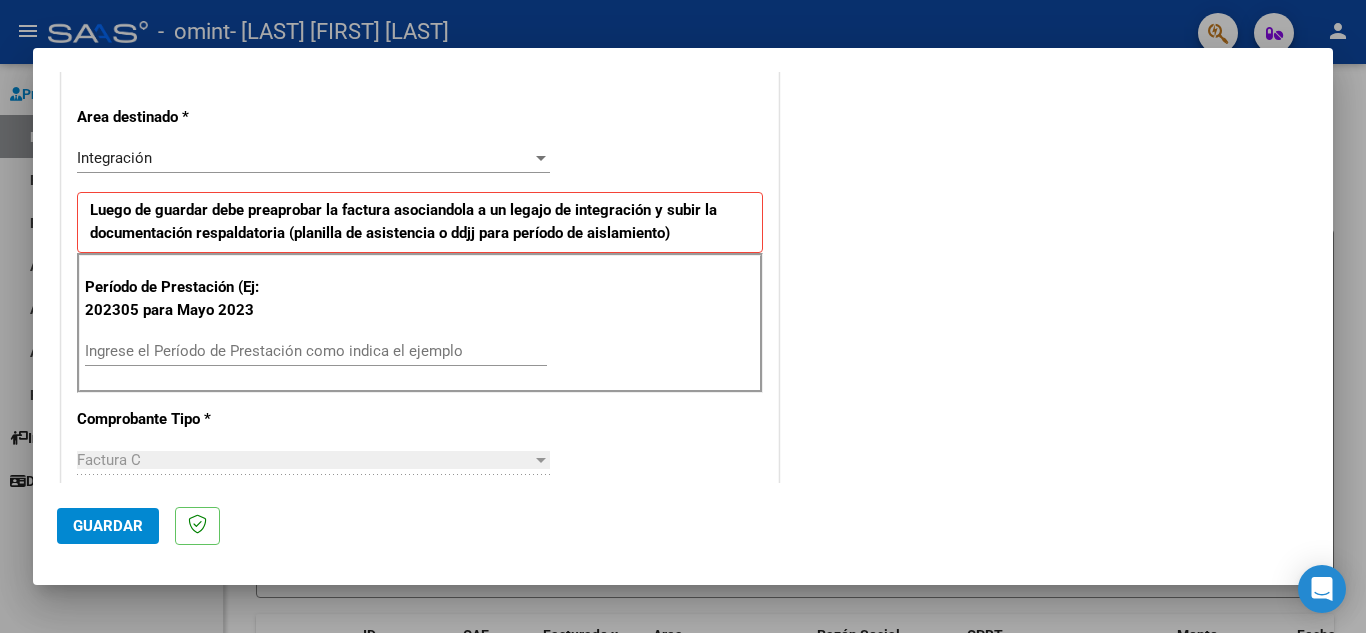 click on "Ingrese el Período de Prestación como indica el ejemplo" at bounding box center (316, 351) 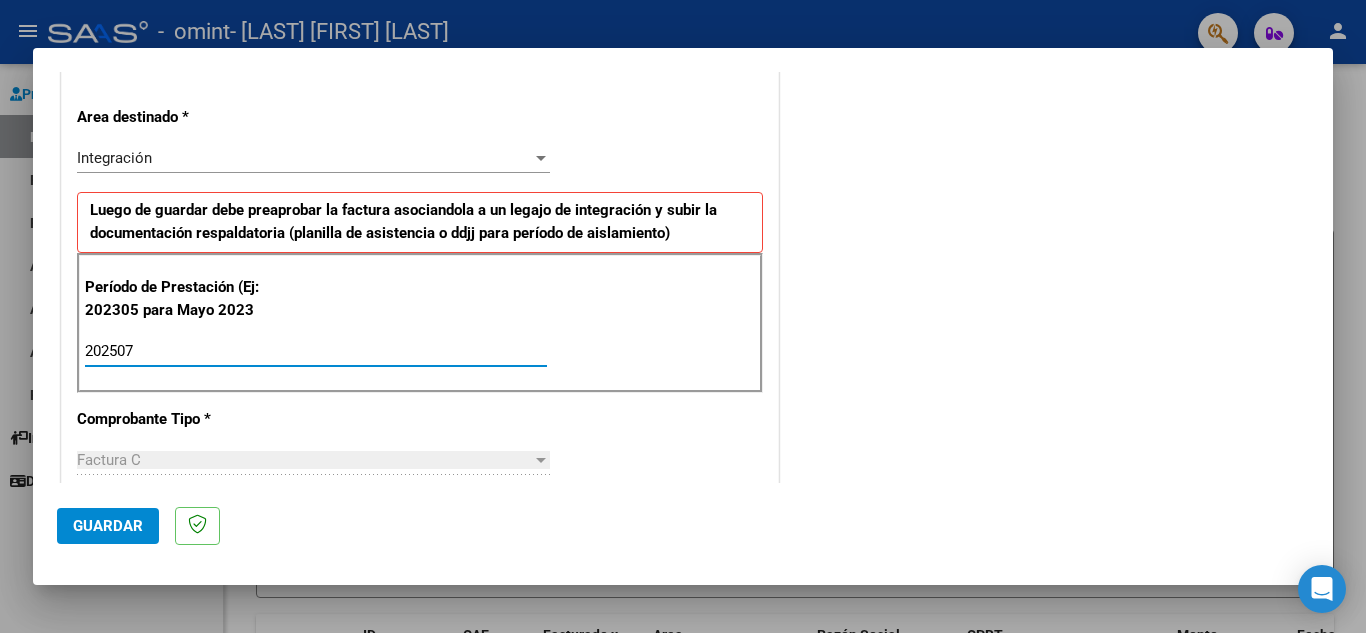 scroll, scrollTop: 200, scrollLeft: 0, axis: vertical 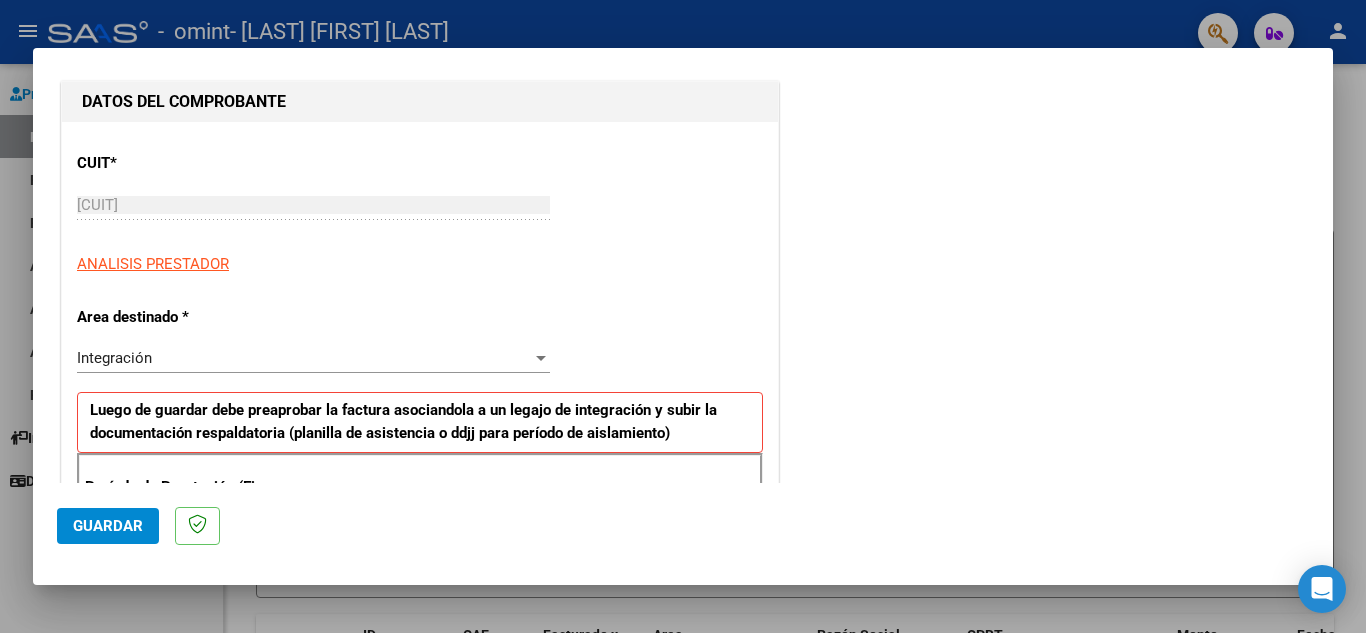 type on "202507" 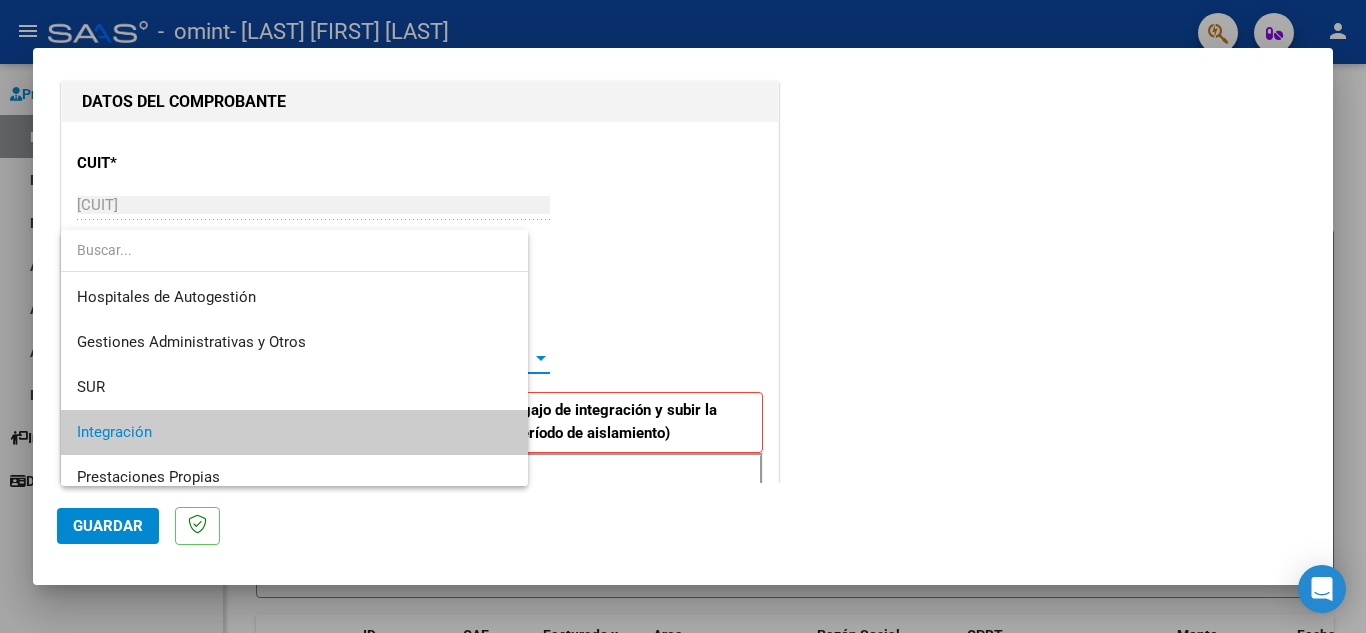 scroll, scrollTop: 75, scrollLeft: 0, axis: vertical 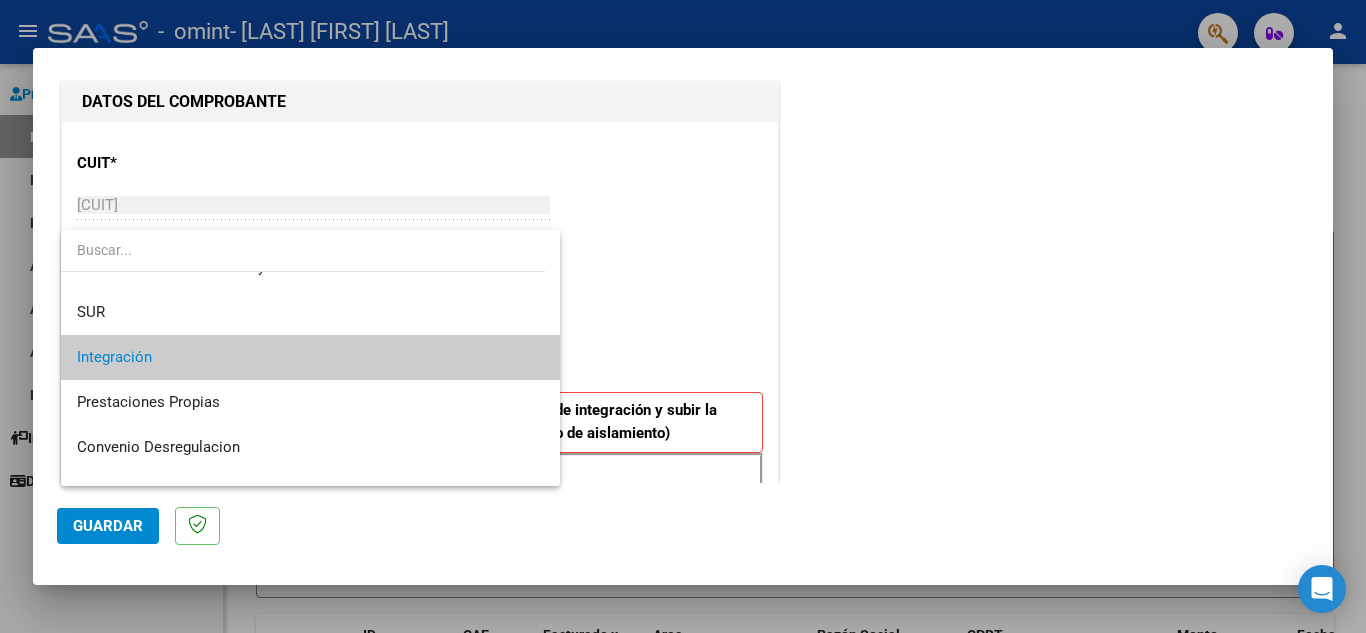 click at bounding box center [683, 316] 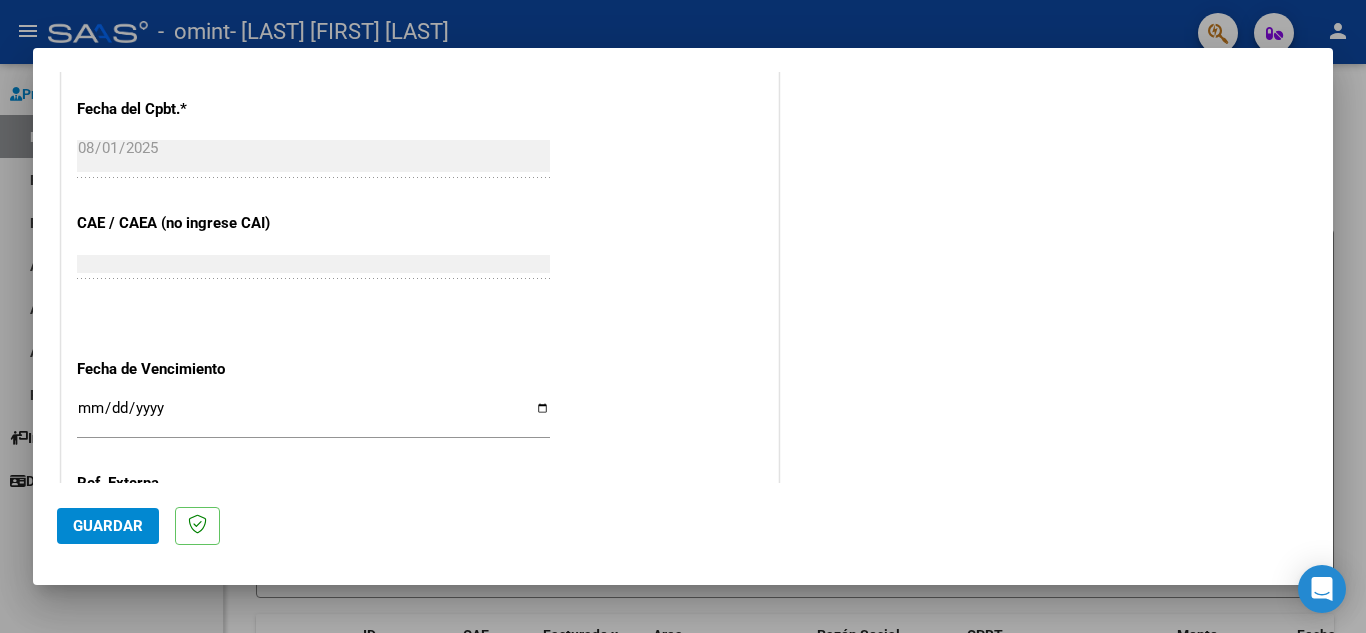 scroll, scrollTop: 1111, scrollLeft: 0, axis: vertical 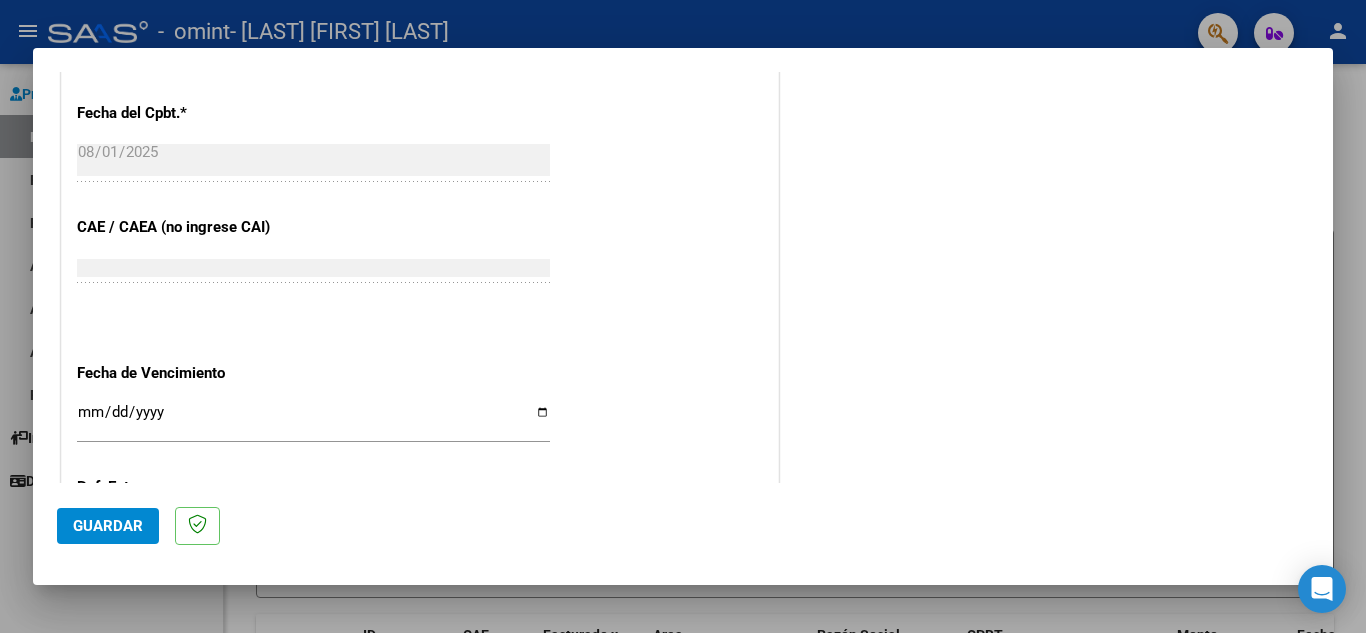 click on "Ingresar la fecha" at bounding box center (313, 420) 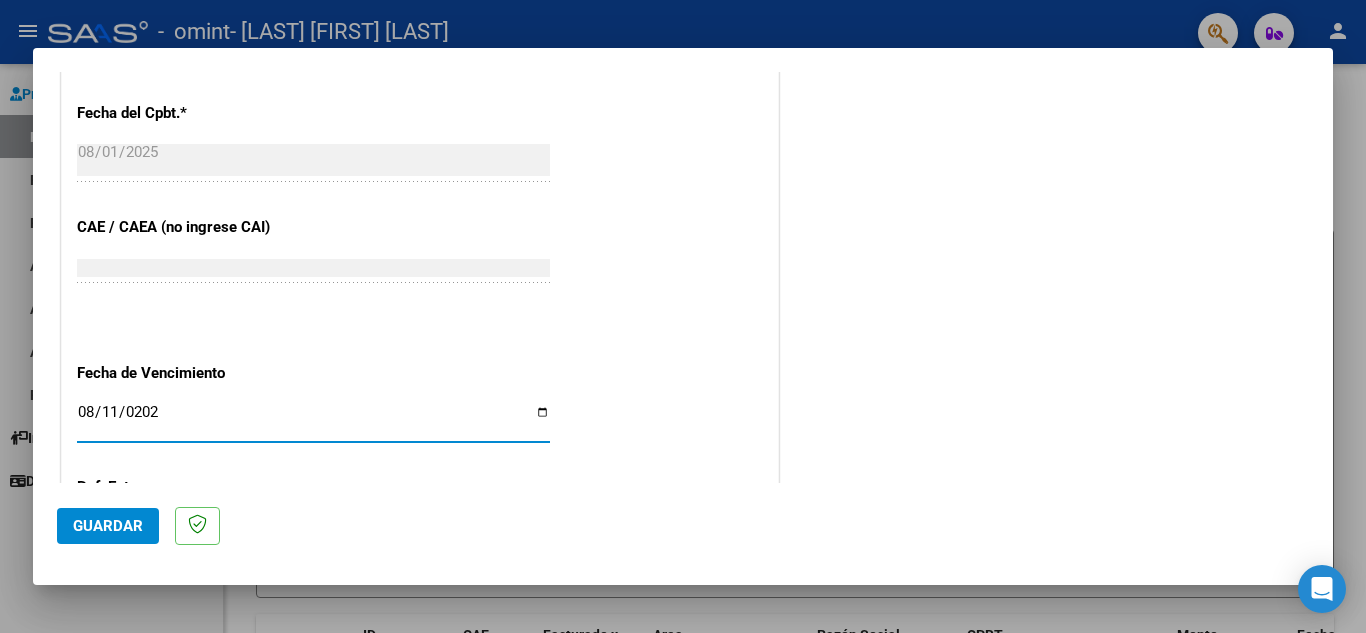 type on "2025-08-11" 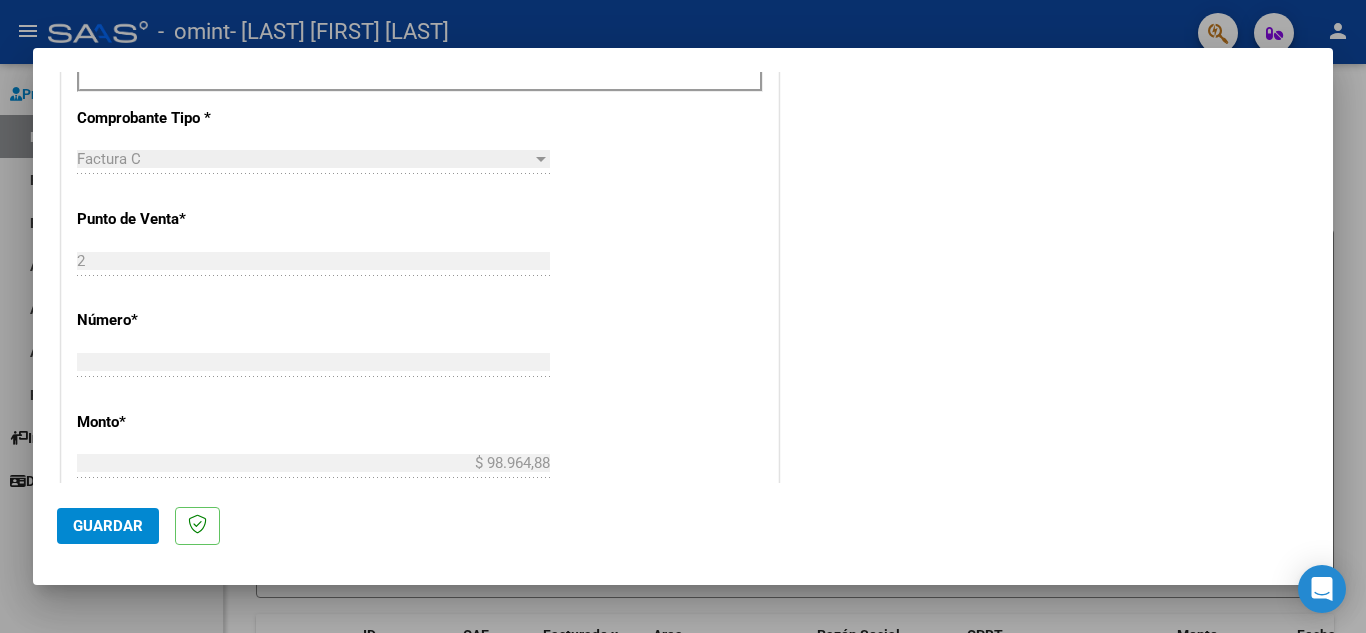 scroll, scrollTop: 1011, scrollLeft: 0, axis: vertical 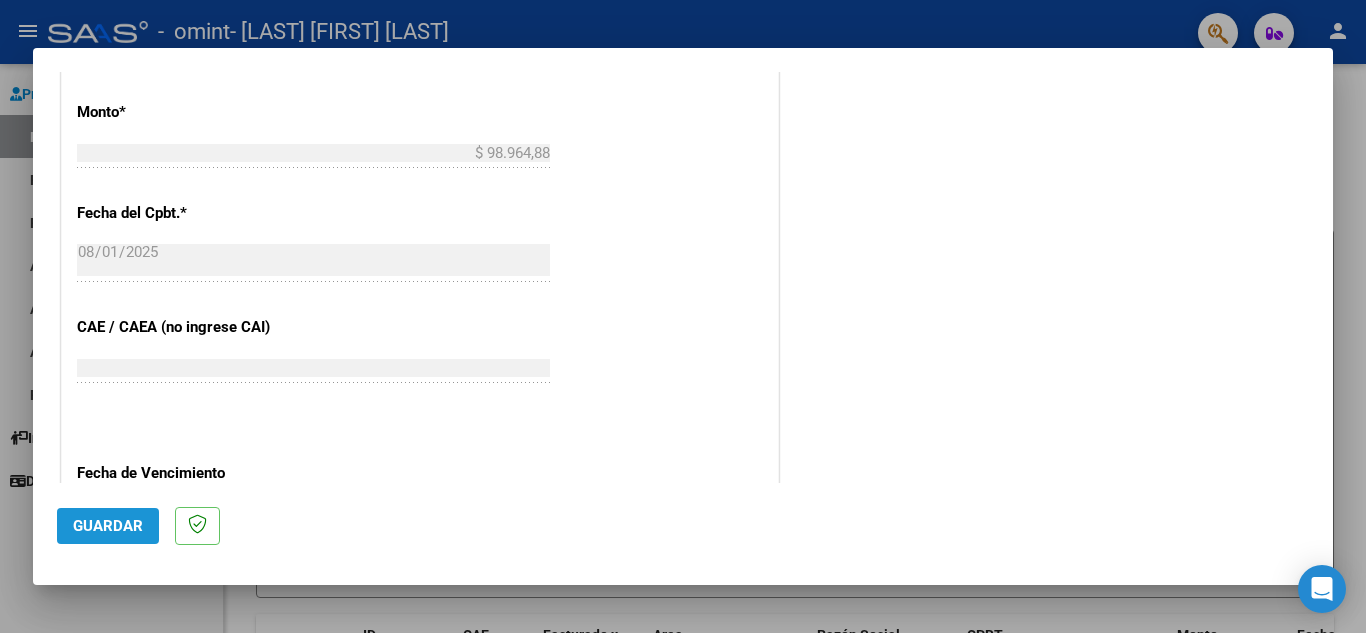 click on "Guardar" 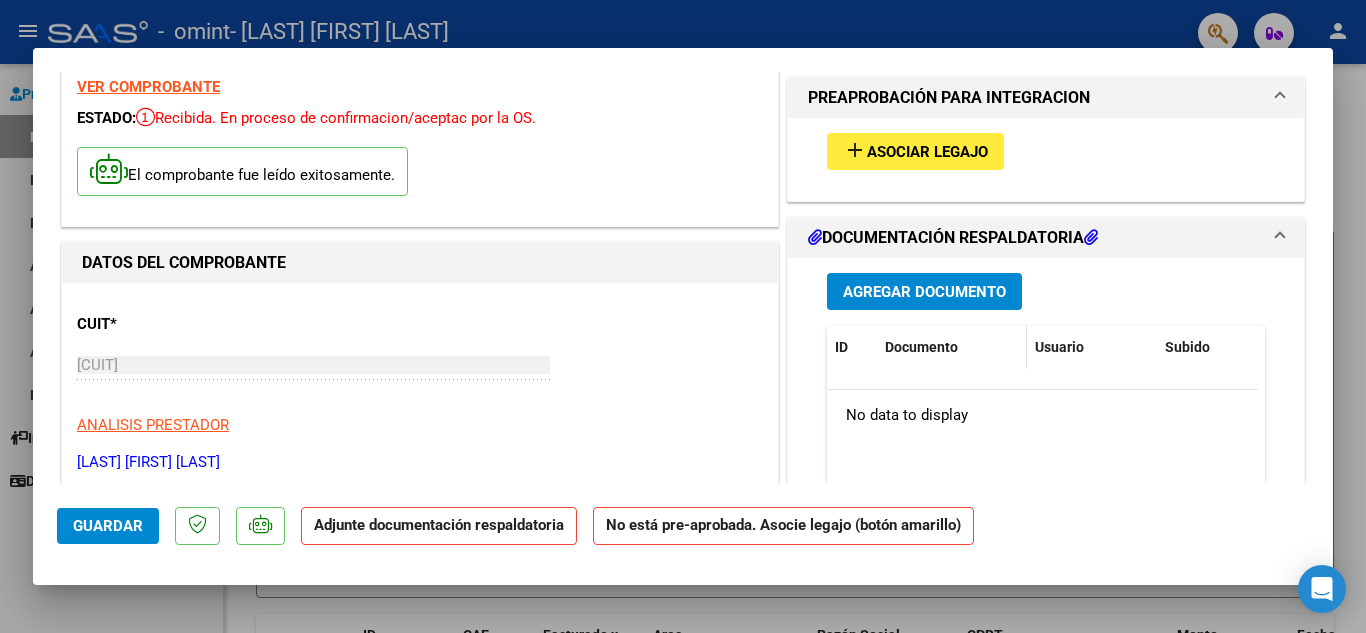 scroll, scrollTop: 100, scrollLeft: 0, axis: vertical 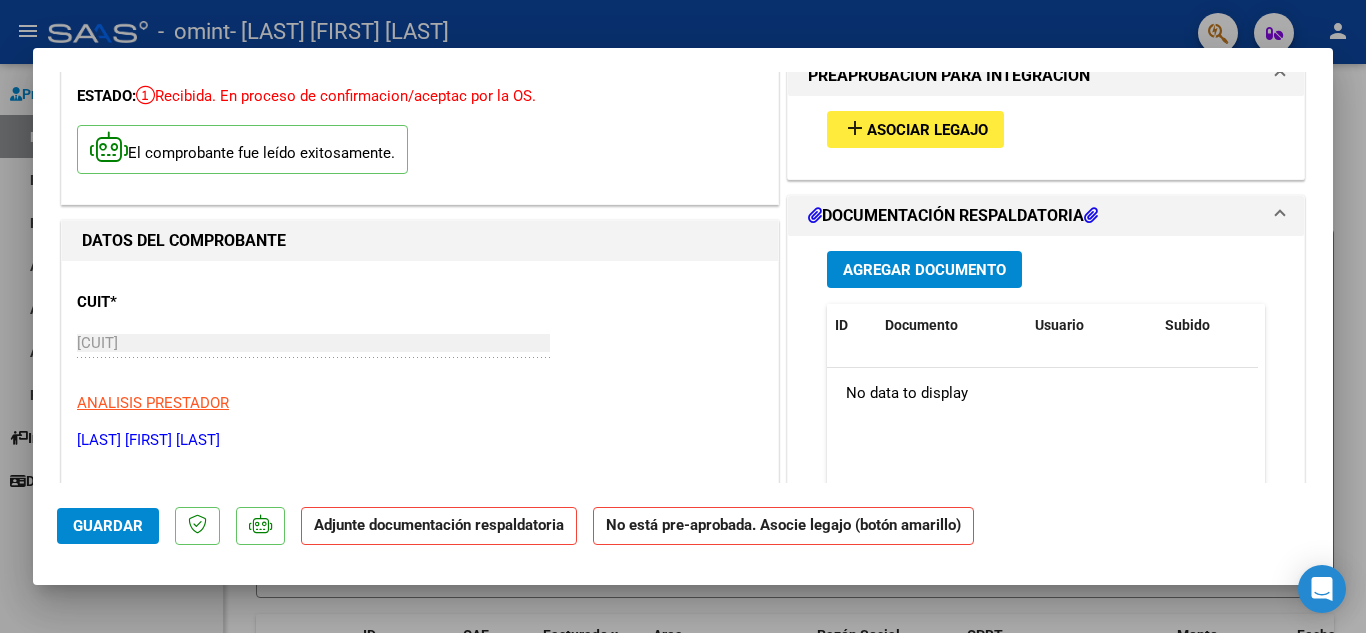 click on "Agregar Documento" at bounding box center [924, 270] 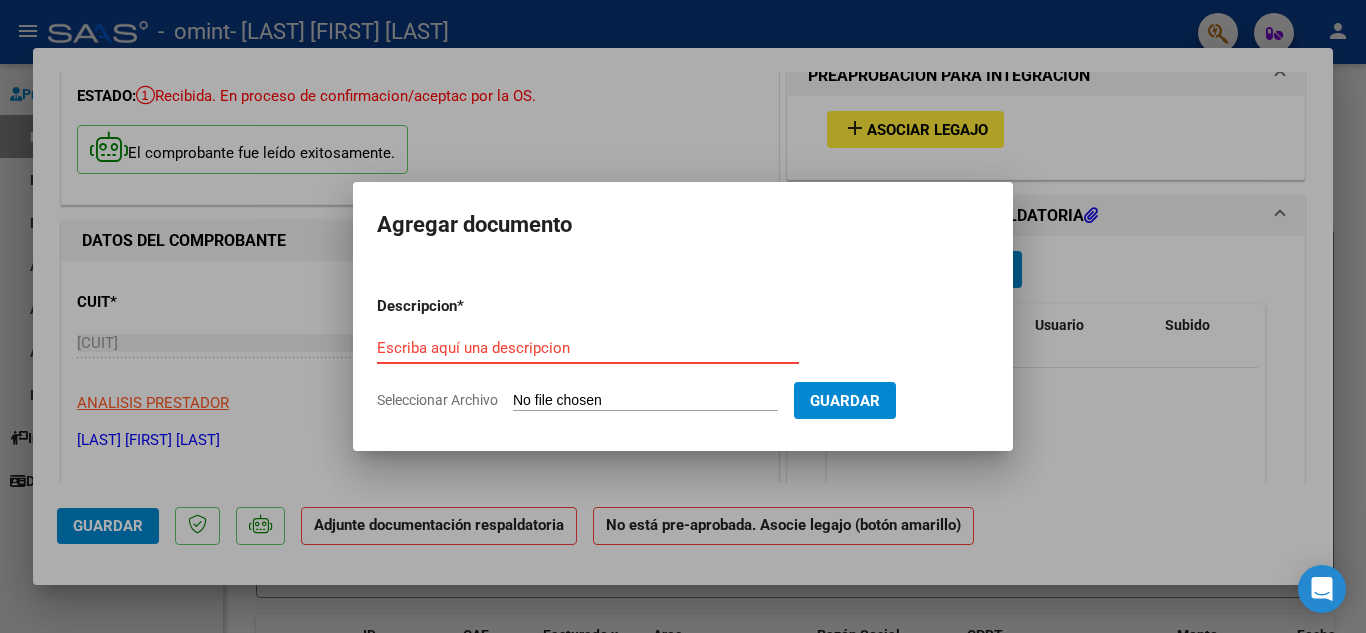click on "Escriba aquí una descripcion" at bounding box center (588, 348) 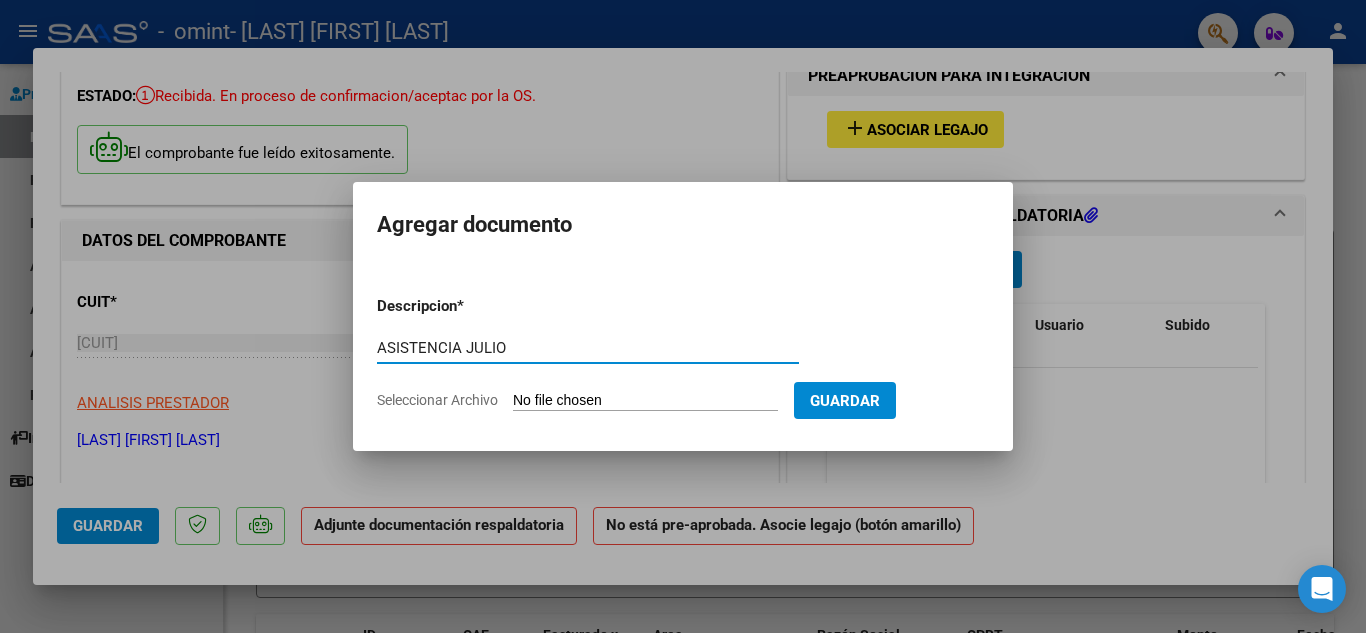 type on "ASISTENCIA JULIO" 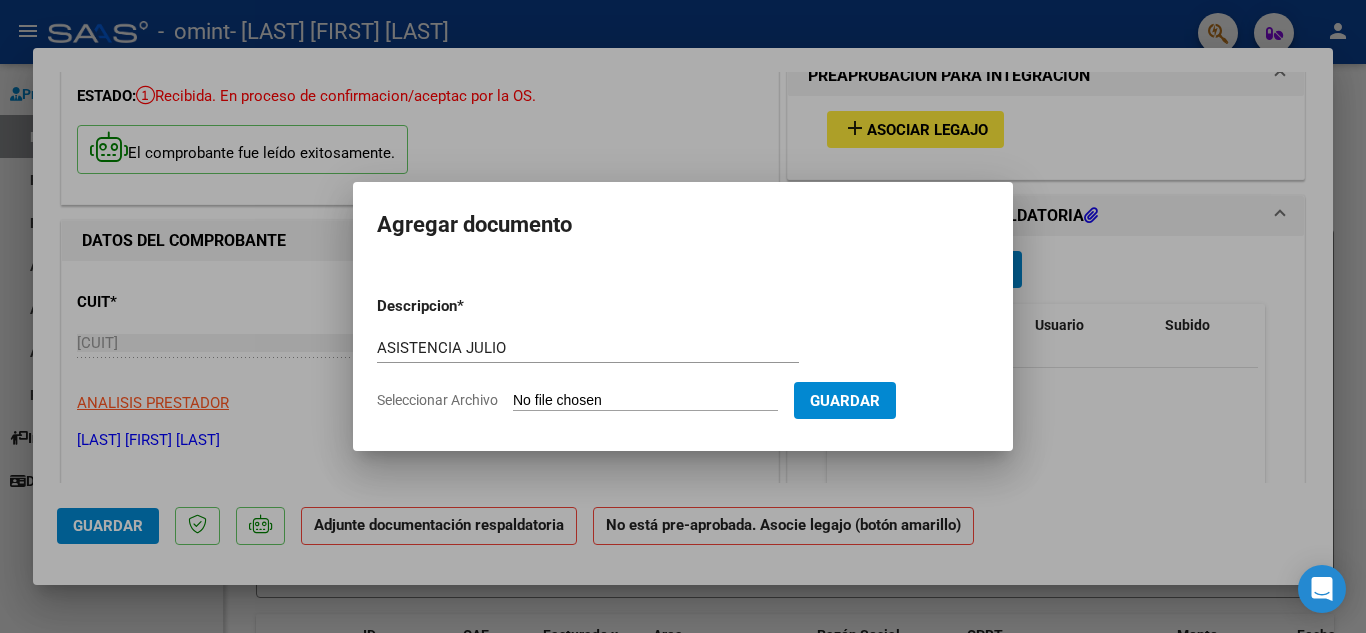 click on "Seleccionar Archivo" at bounding box center (645, 401) 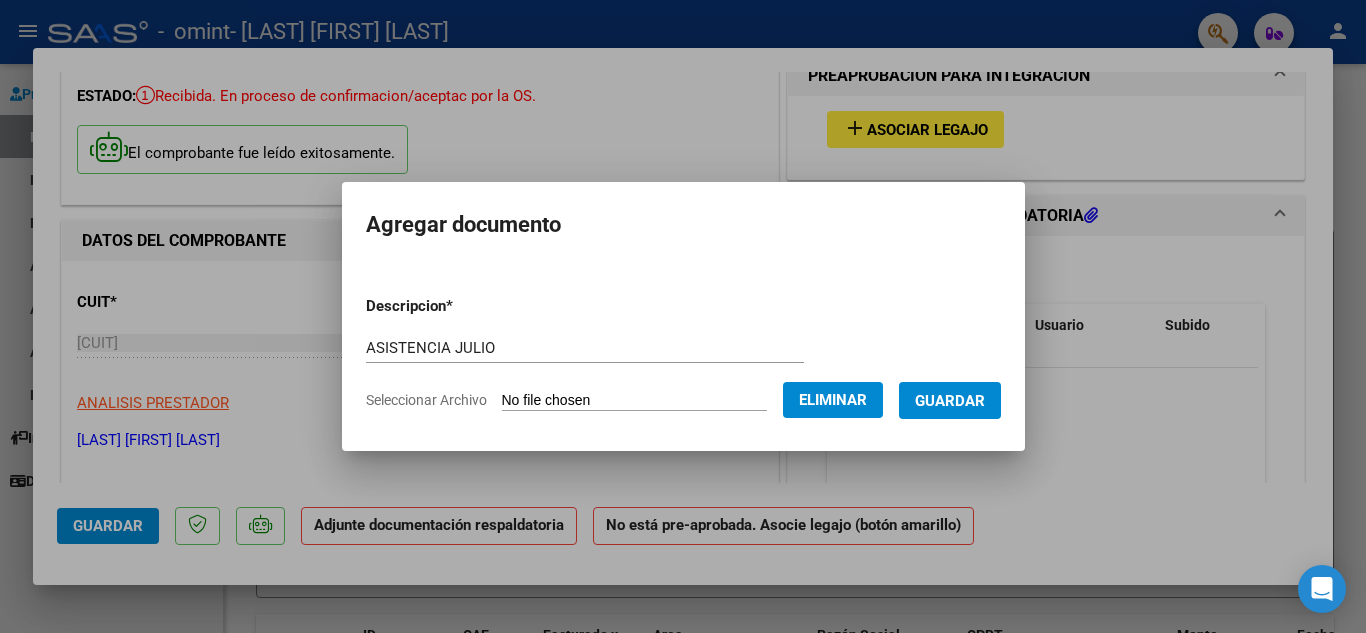 click on "Guardar" at bounding box center [950, 401] 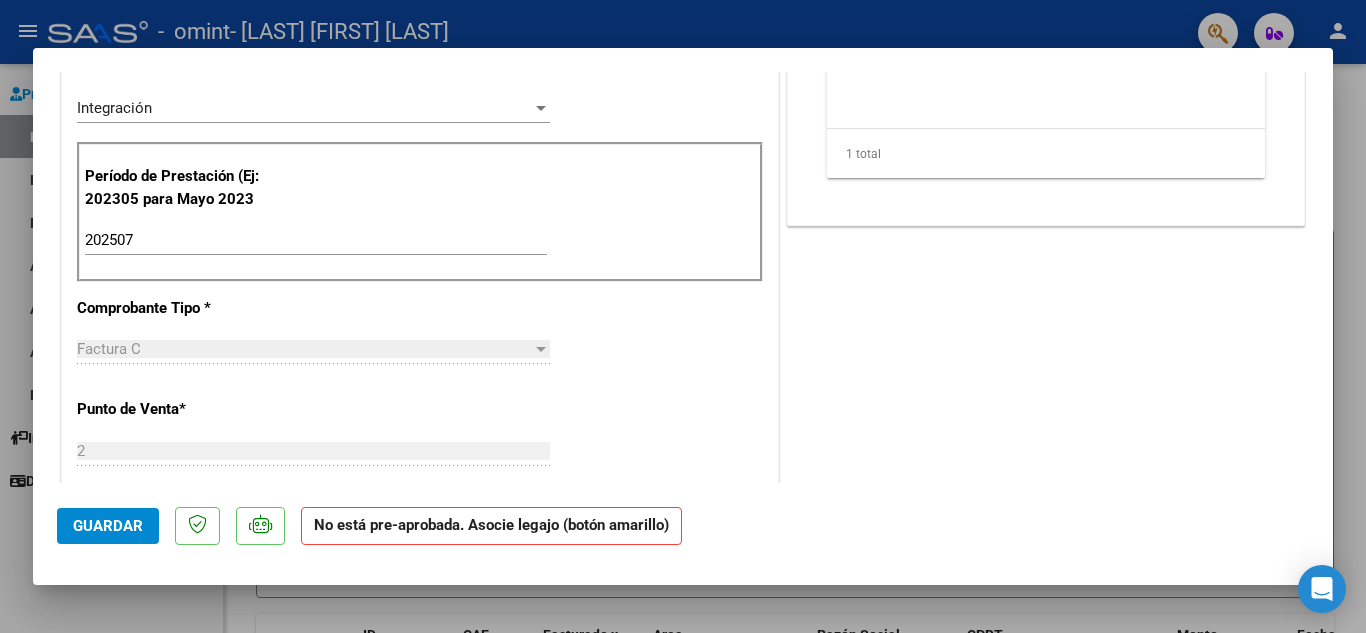 scroll, scrollTop: 0, scrollLeft: 0, axis: both 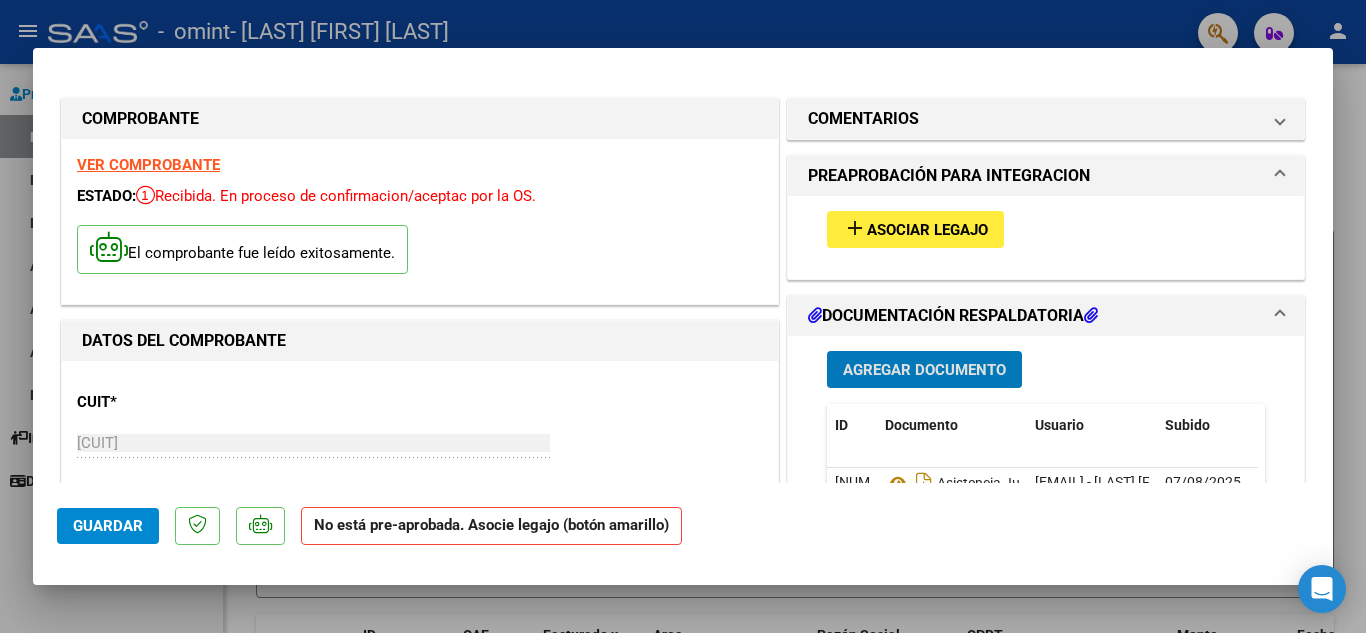 click on "Asociar Legajo" at bounding box center [927, 230] 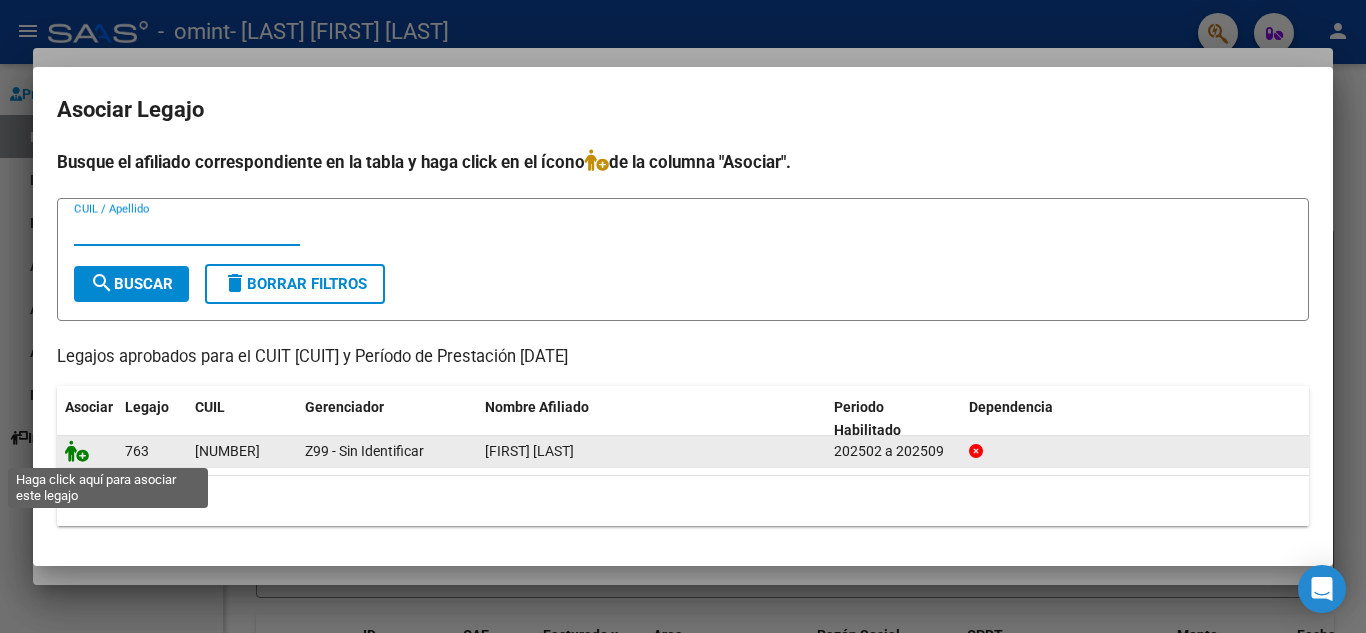 click 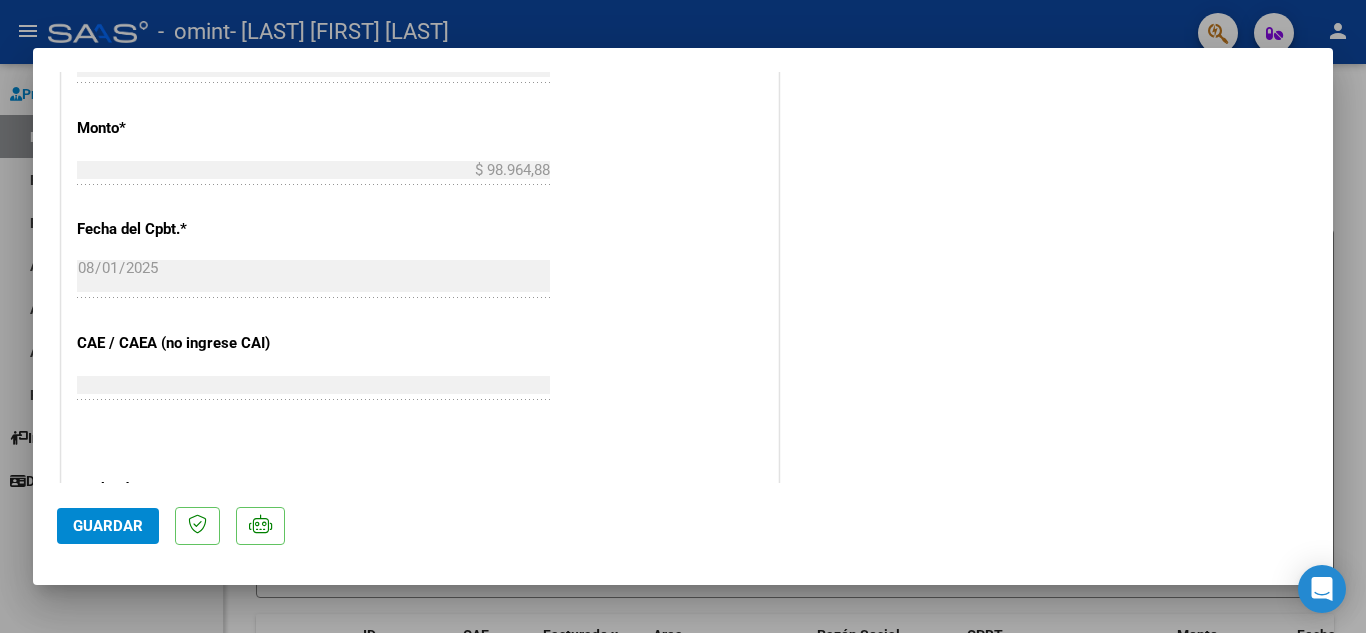 scroll, scrollTop: 1300, scrollLeft: 0, axis: vertical 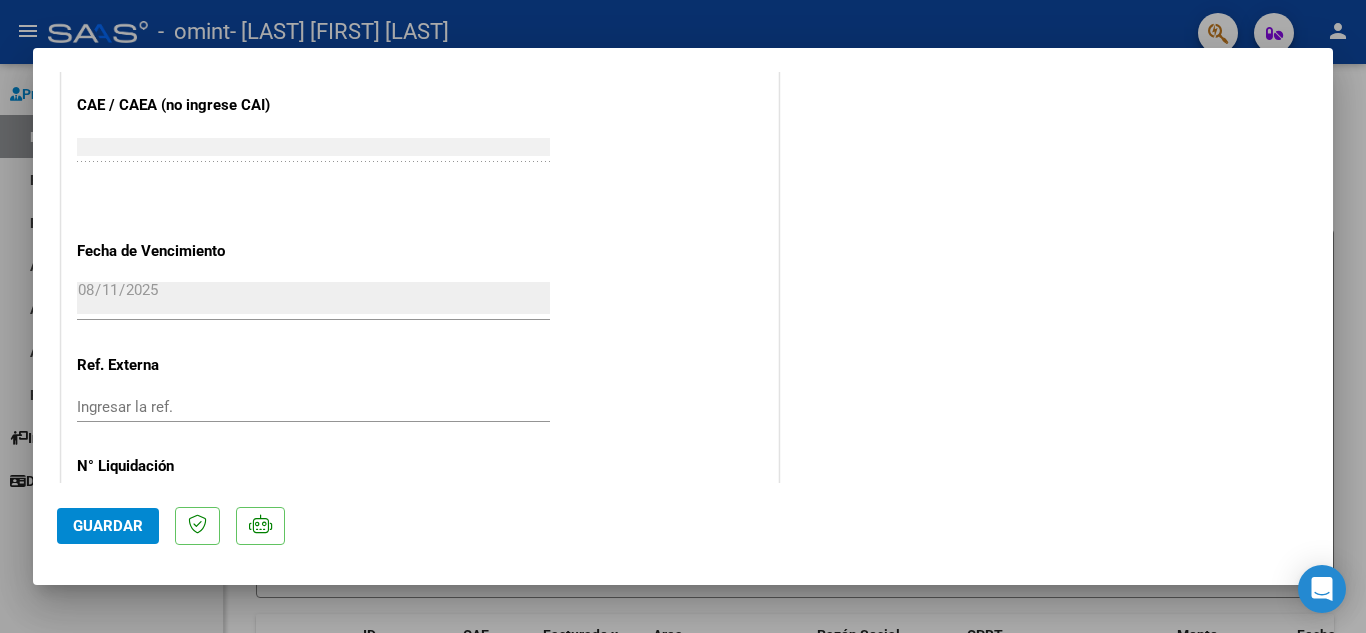 click on "Guardar" 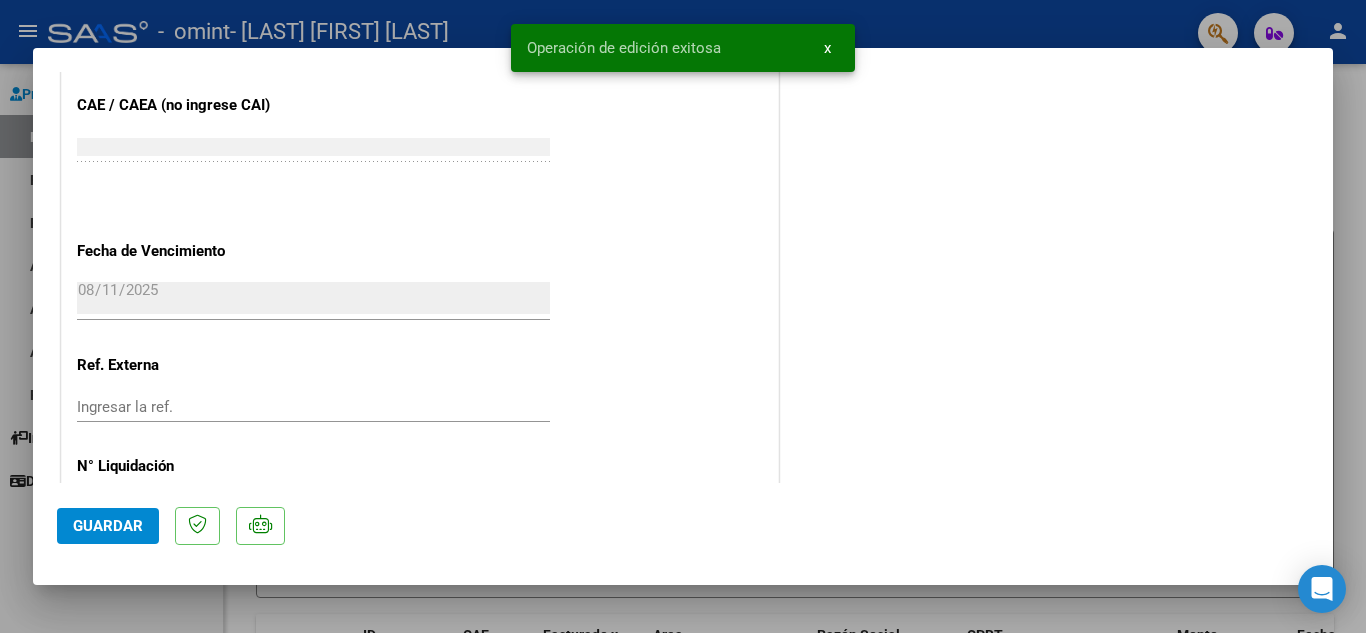 click on "x" at bounding box center (827, 48) 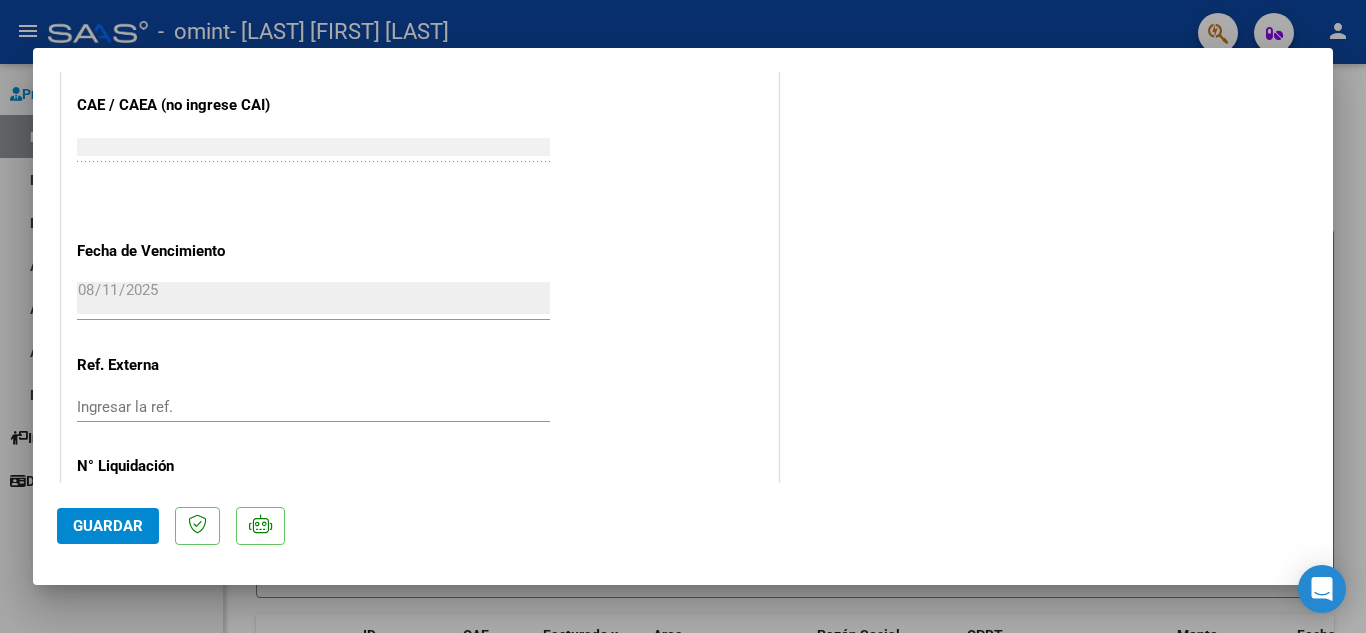 click at bounding box center (683, 316) 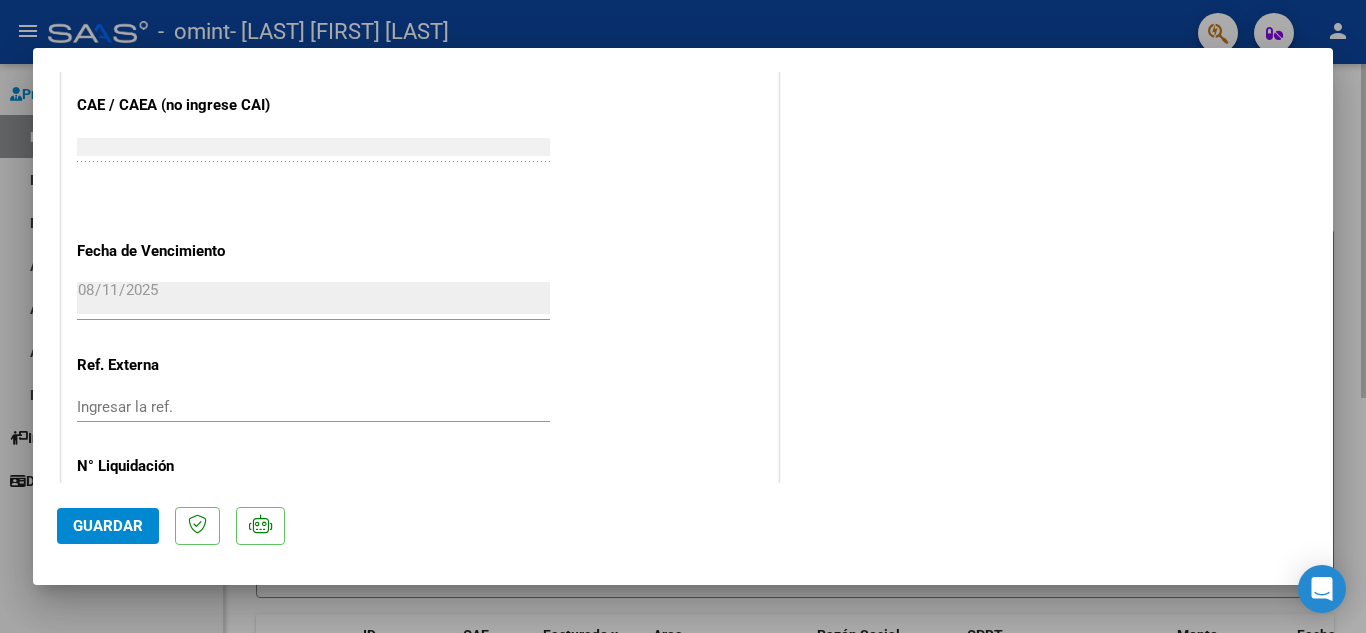 type 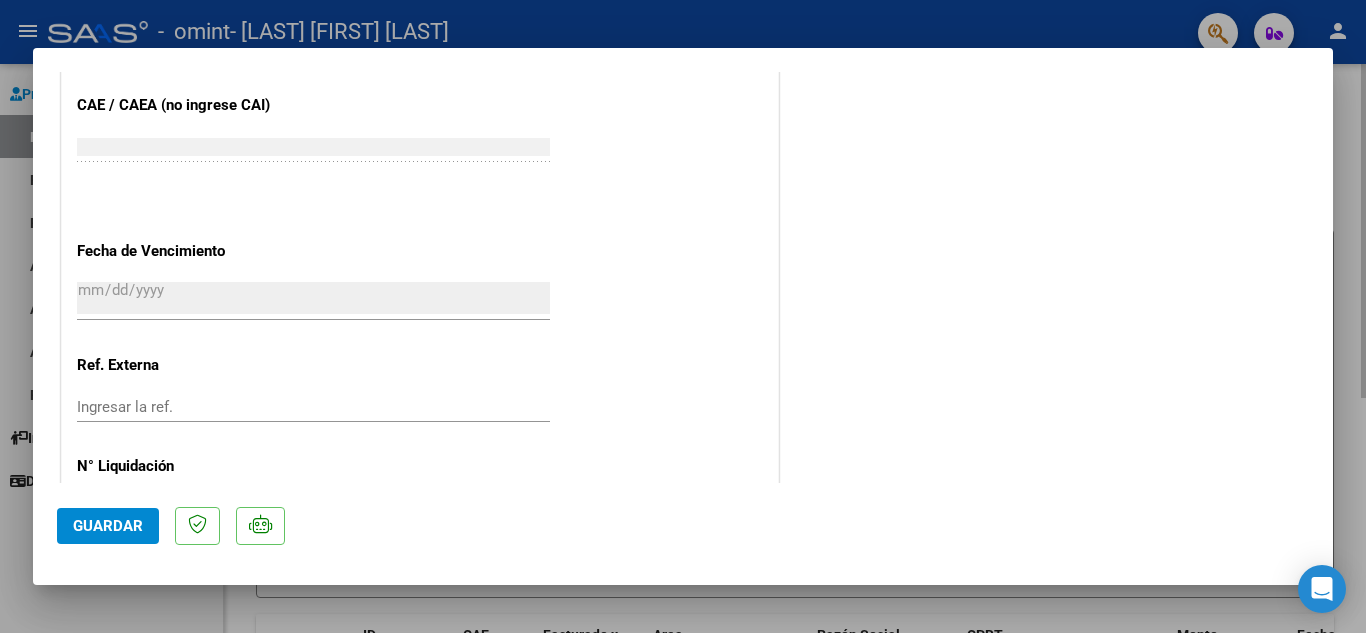 scroll, scrollTop: 1439, scrollLeft: 0, axis: vertical 